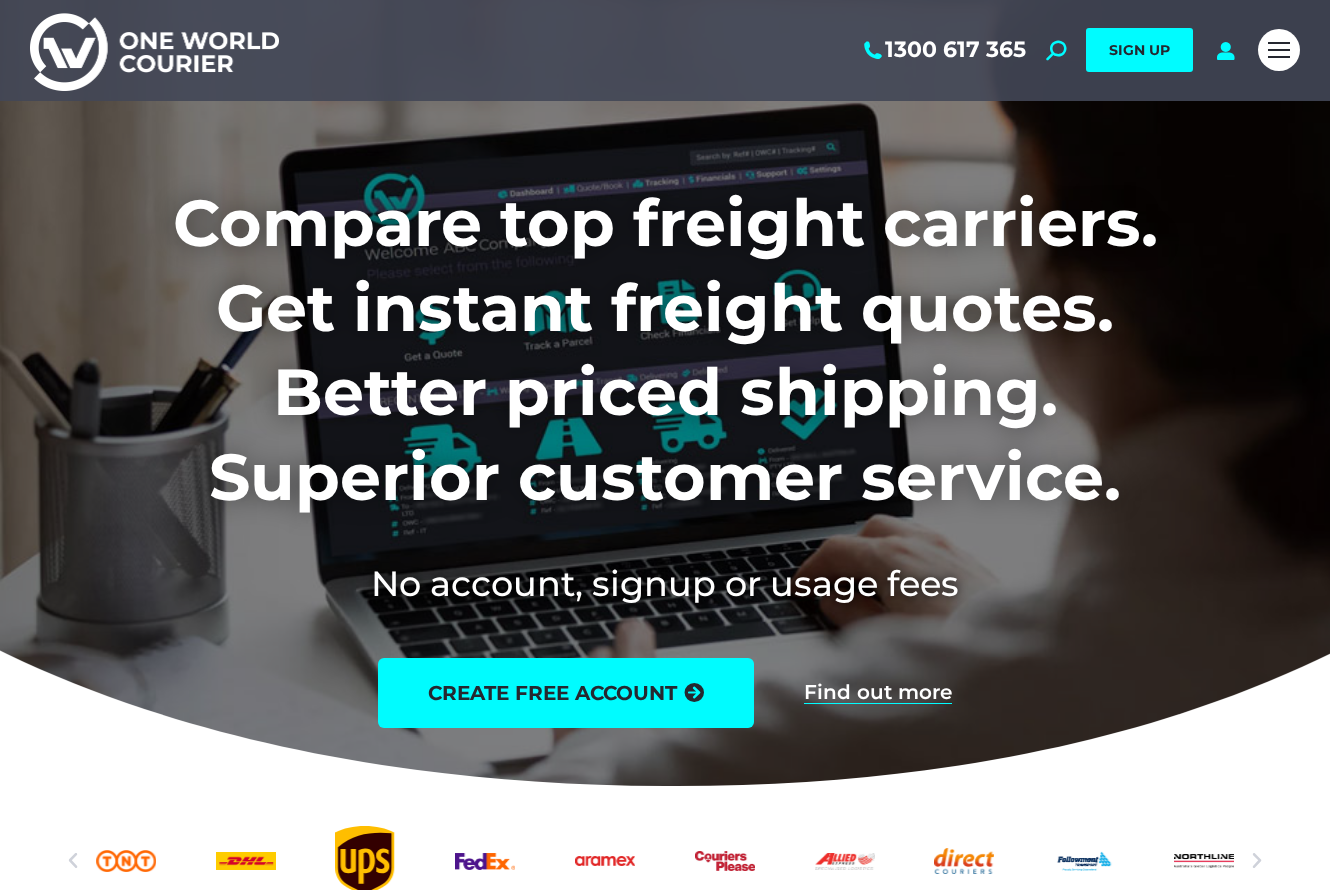 scroll, scrollTop: 0, scrollLeft: 0, axis: both 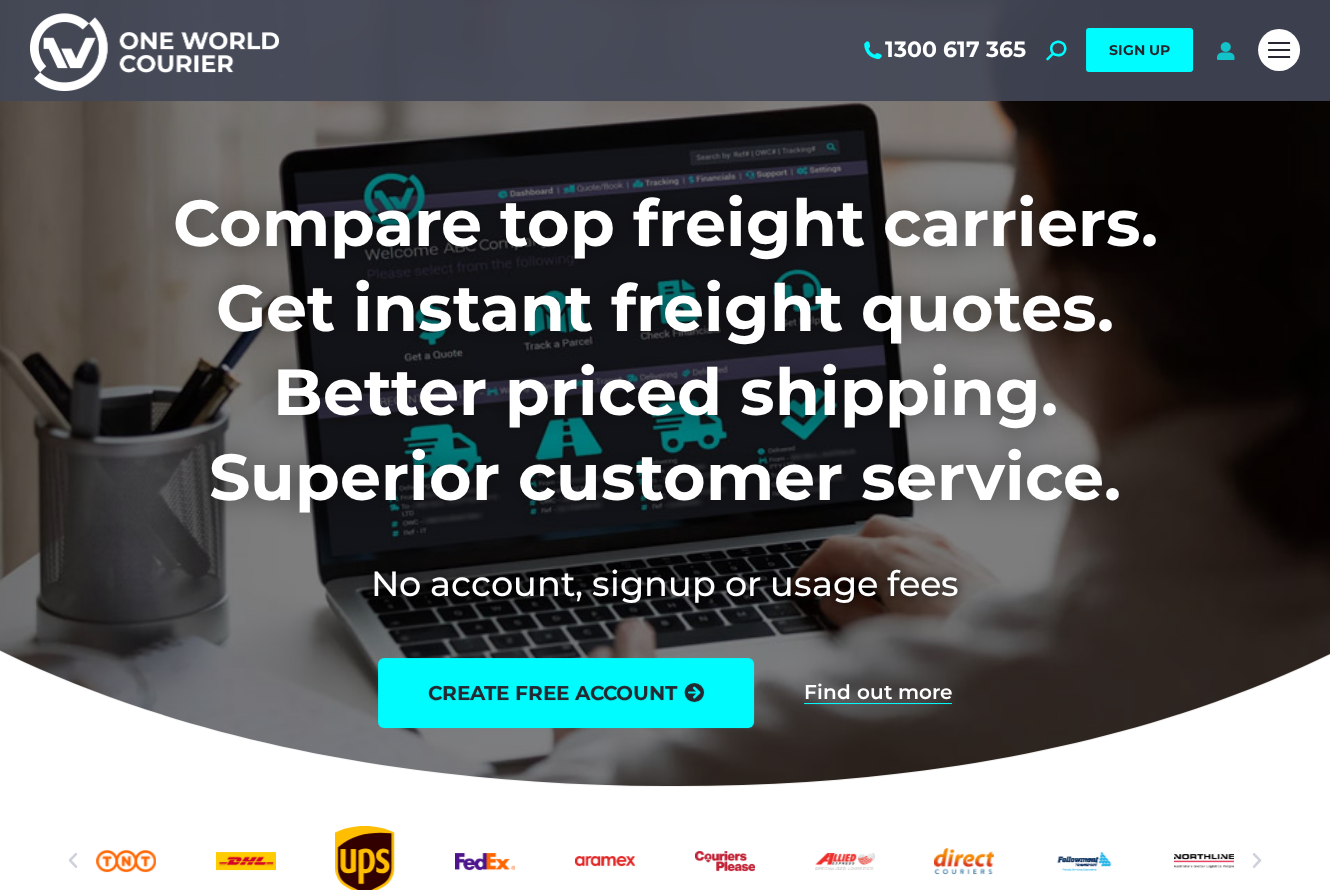 click at bounding box center [1225, 50] 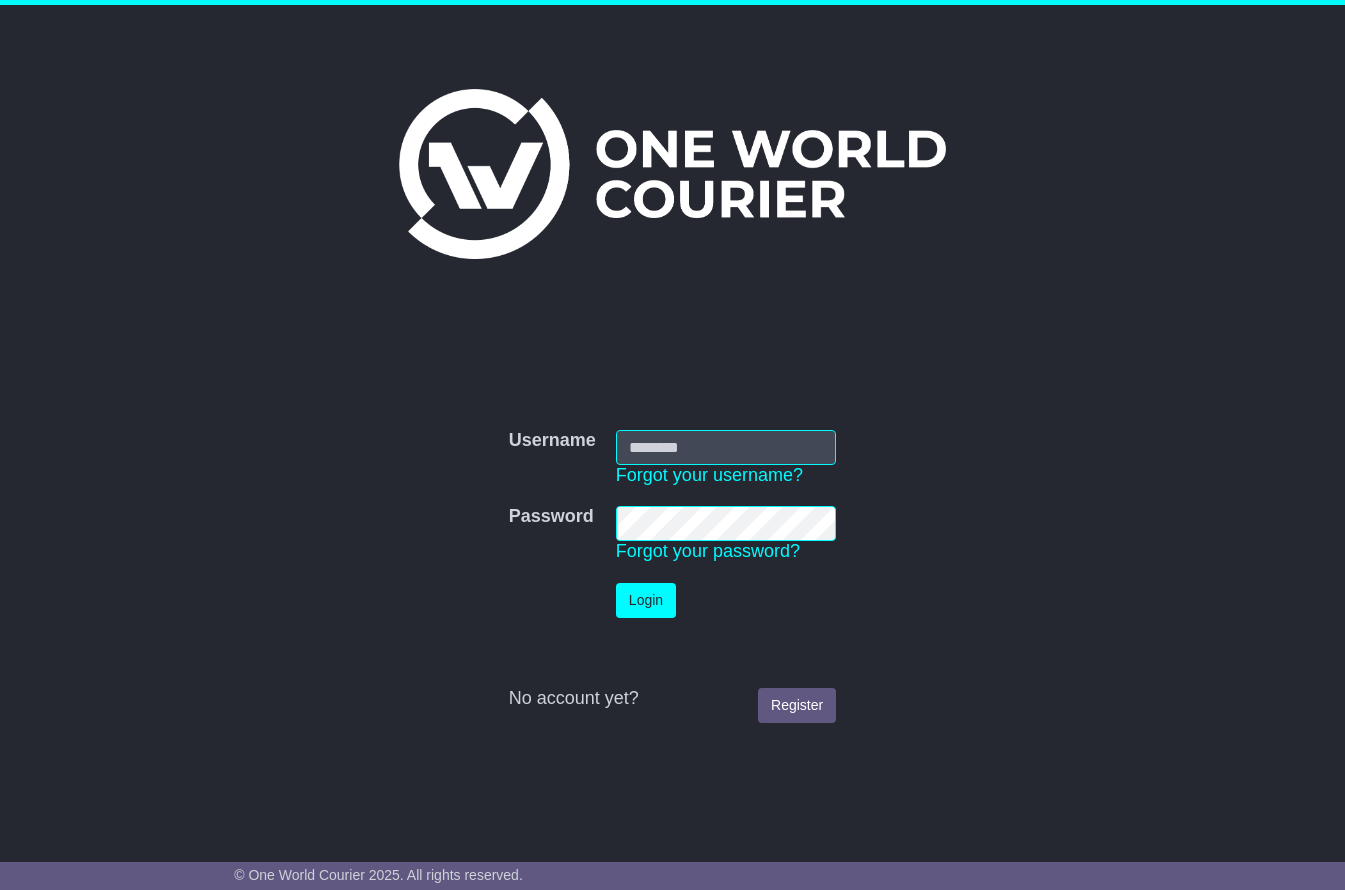 scroll, scrollTop: 0, scrollLeft: 0, axis: both 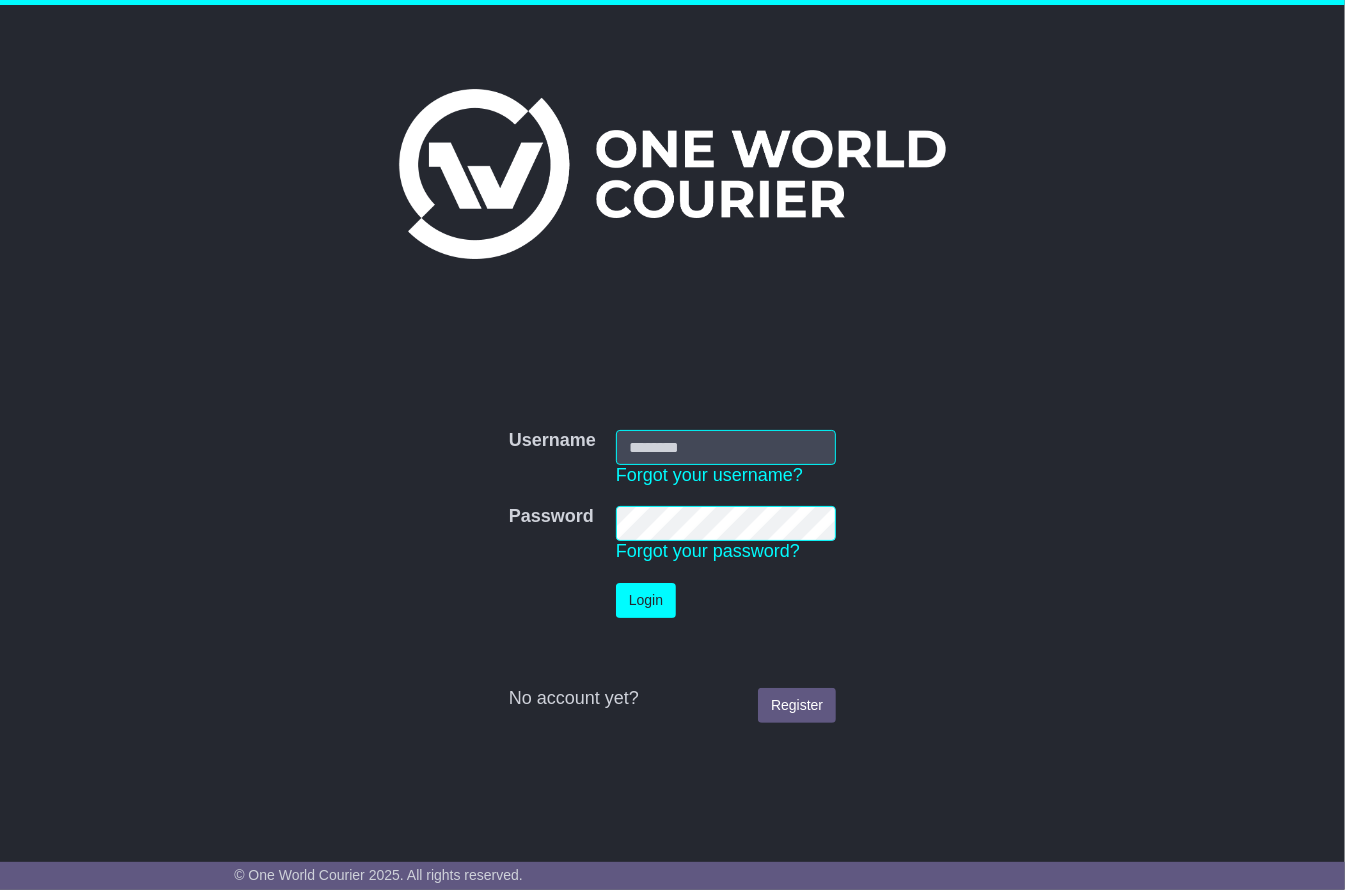 type on "**********" 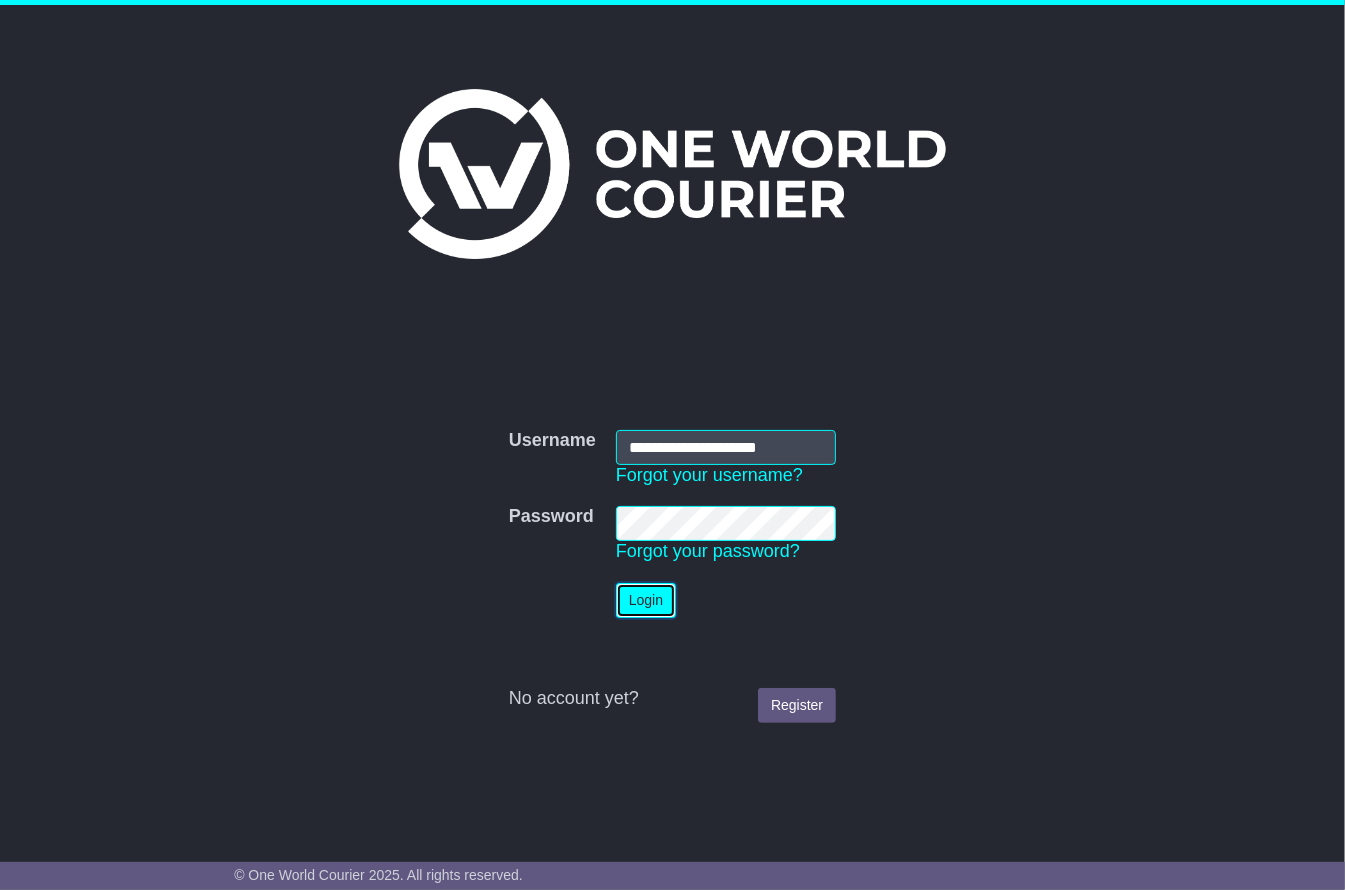 drag, startPoint x: 645, startPoint y: 603, endPoint x: 775, endPoint y: 256, distance: 370.55228 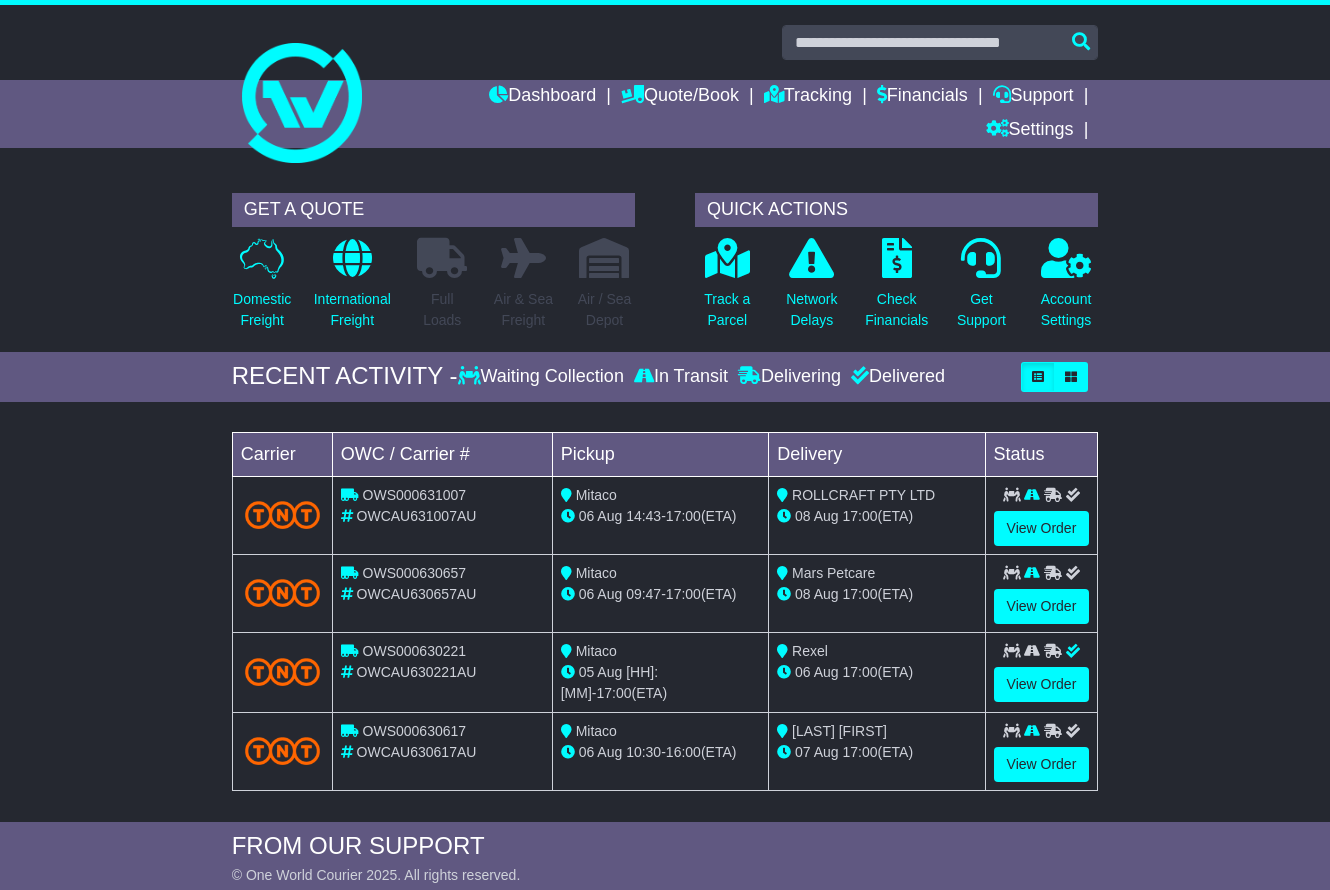 scroll, scrollTop: 0, scrollLeft: 0, axis: both 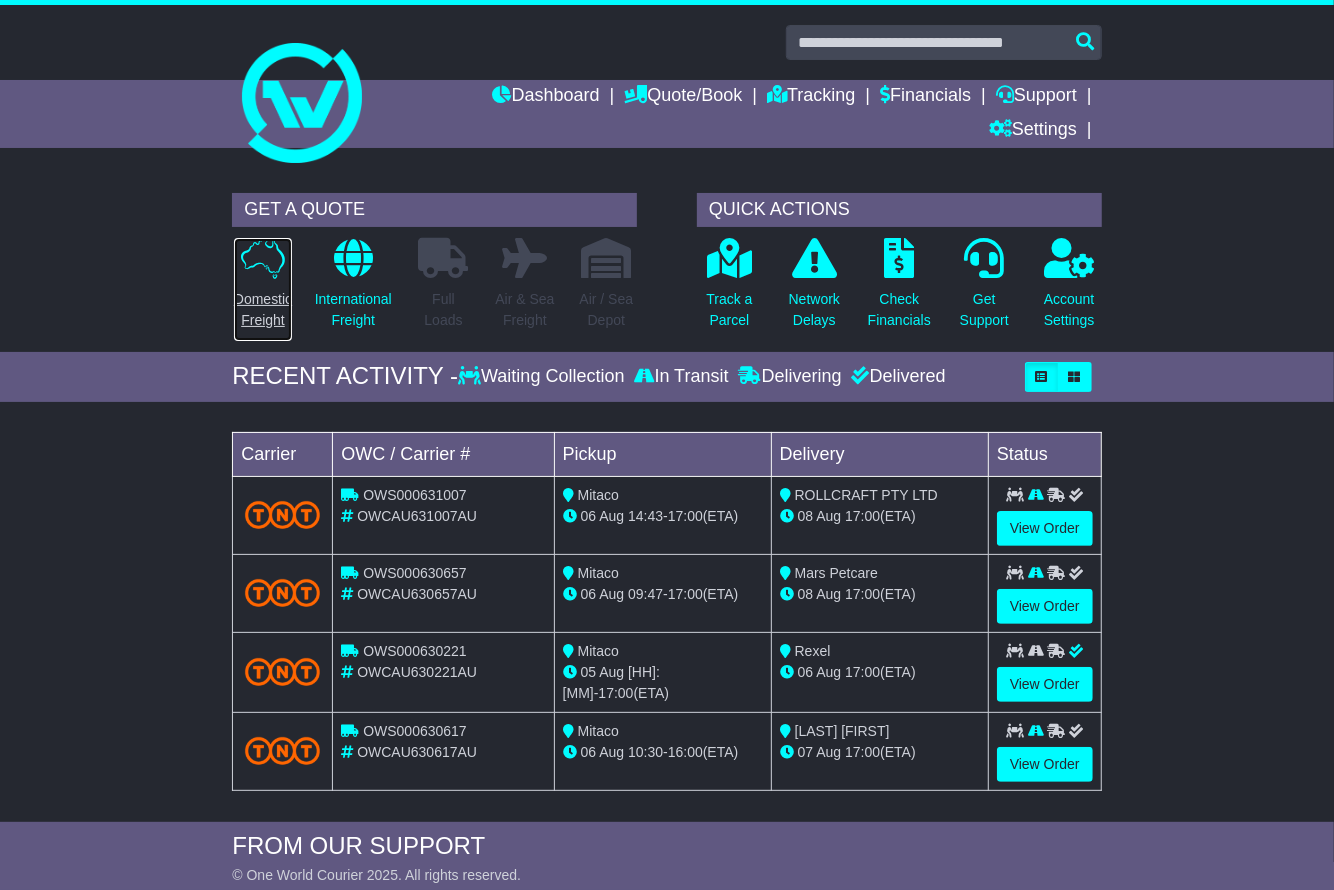 click on "Domestic Freight" at bounding box center [263, 310] 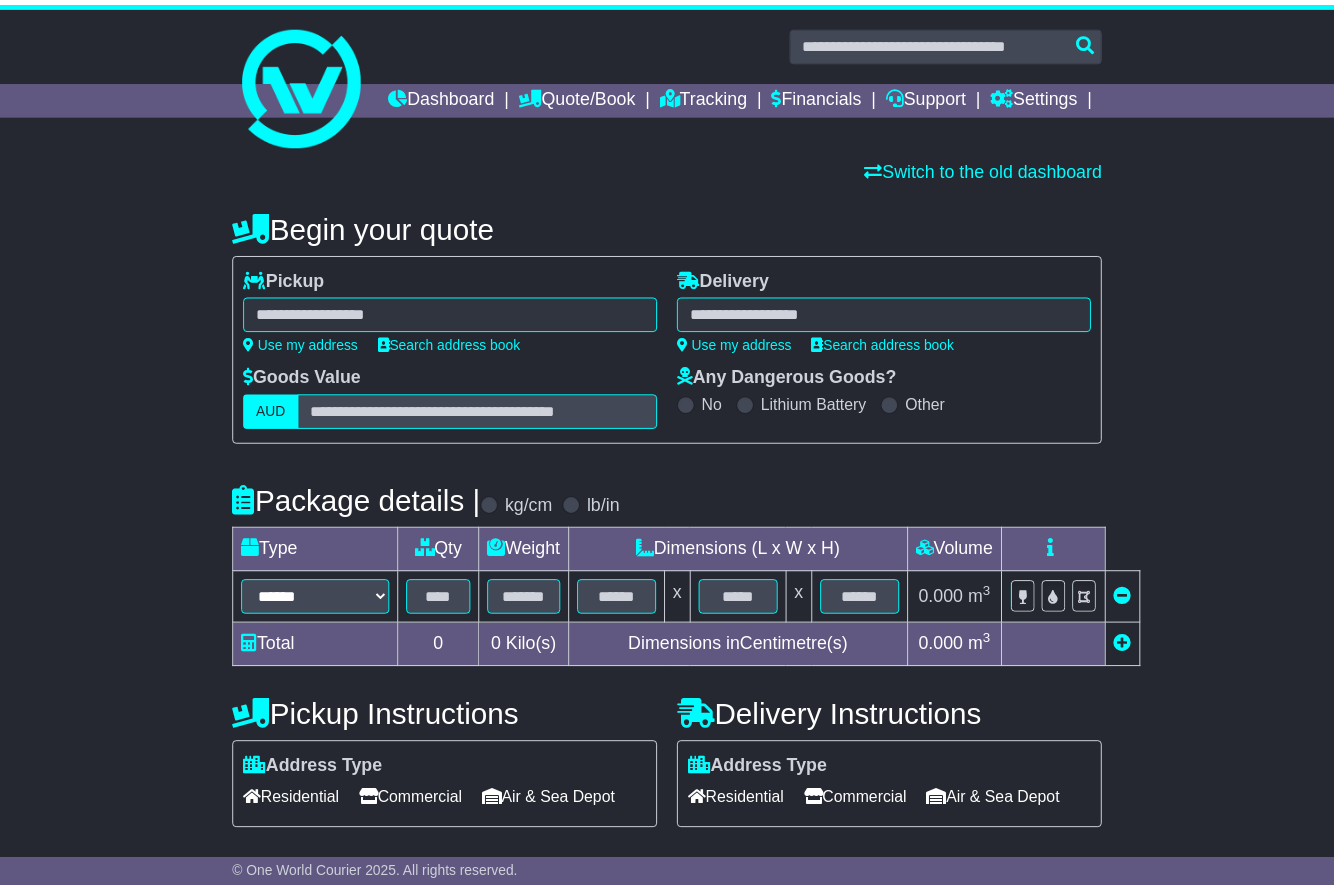scroll, scrollTop: 0, scrollLeft: 0, axis: both 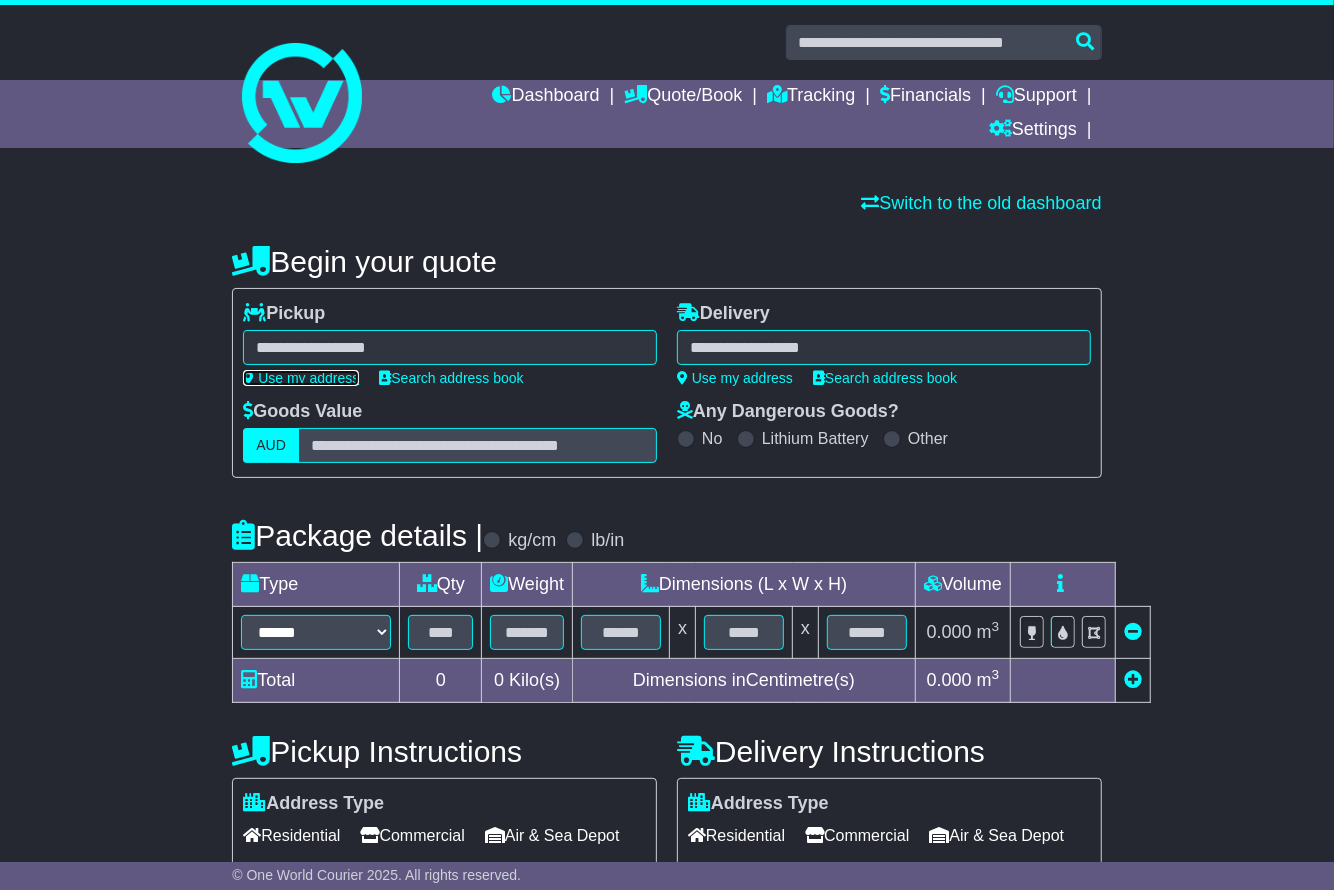 click on "Use my address" at bounding box center (301, 378) 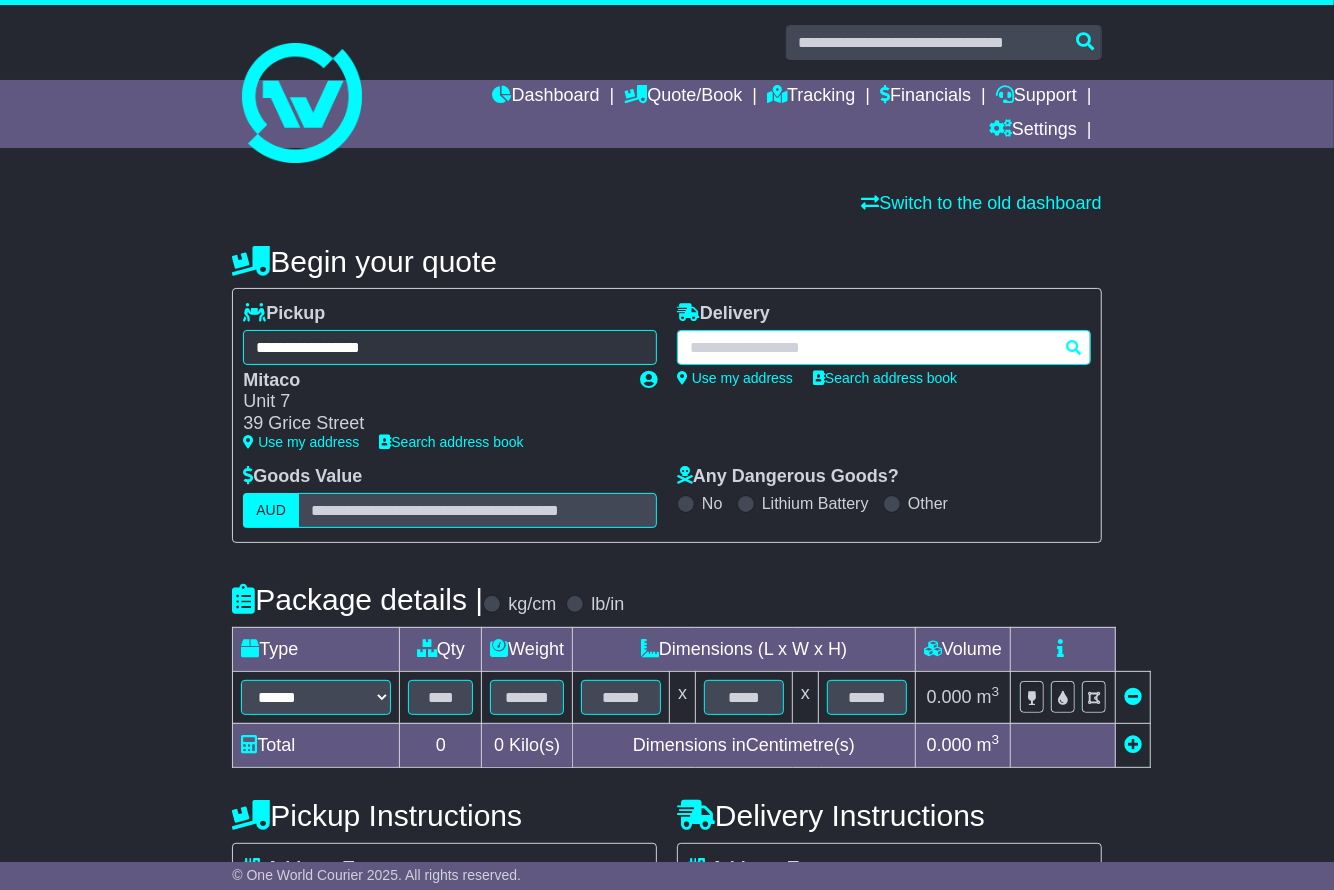 click at bounding box center [884, 347] 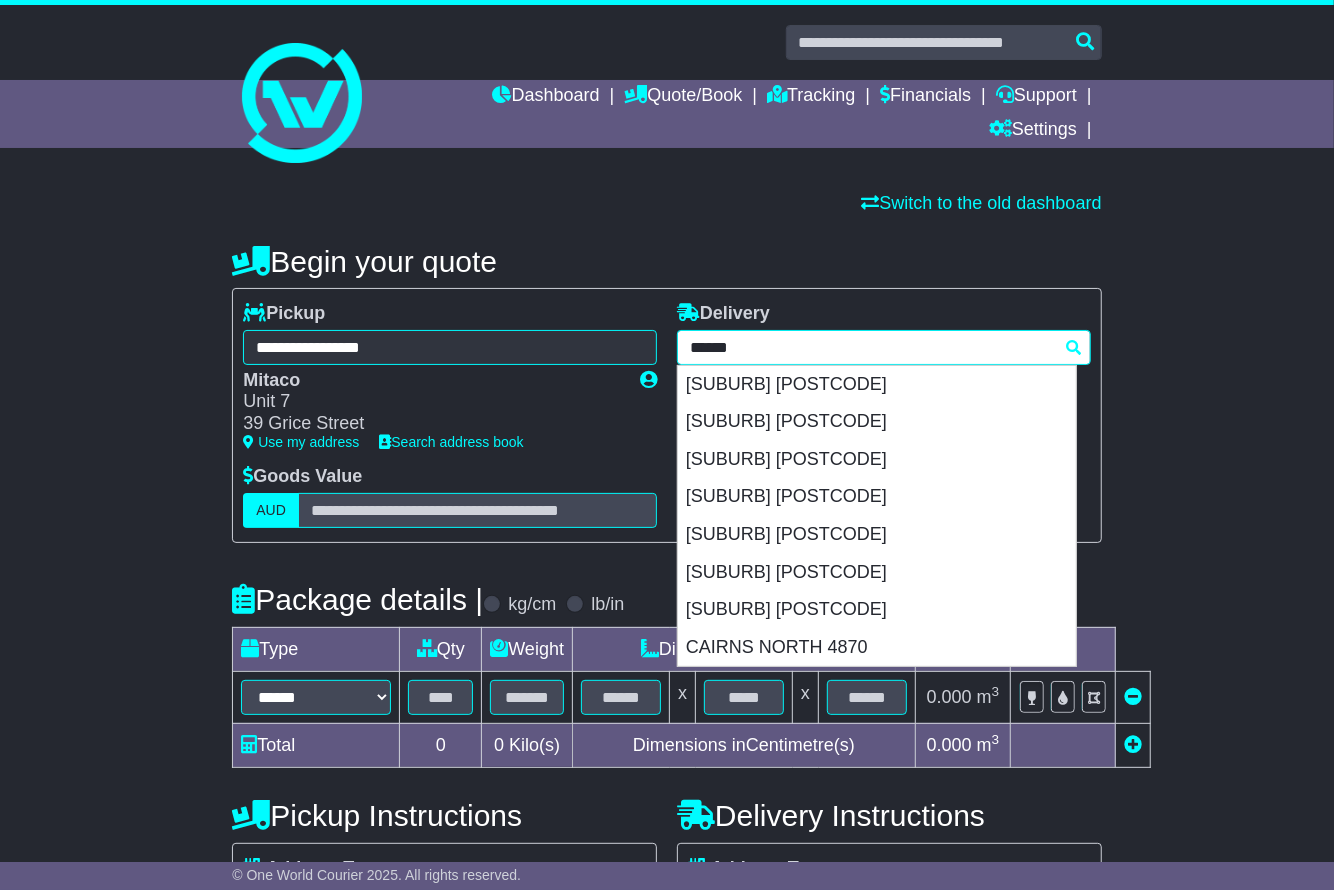 drag, startPoint x: 794, startPoint y: 360, endPoint x: 778, endPoint y: 356, distance: 16.492422 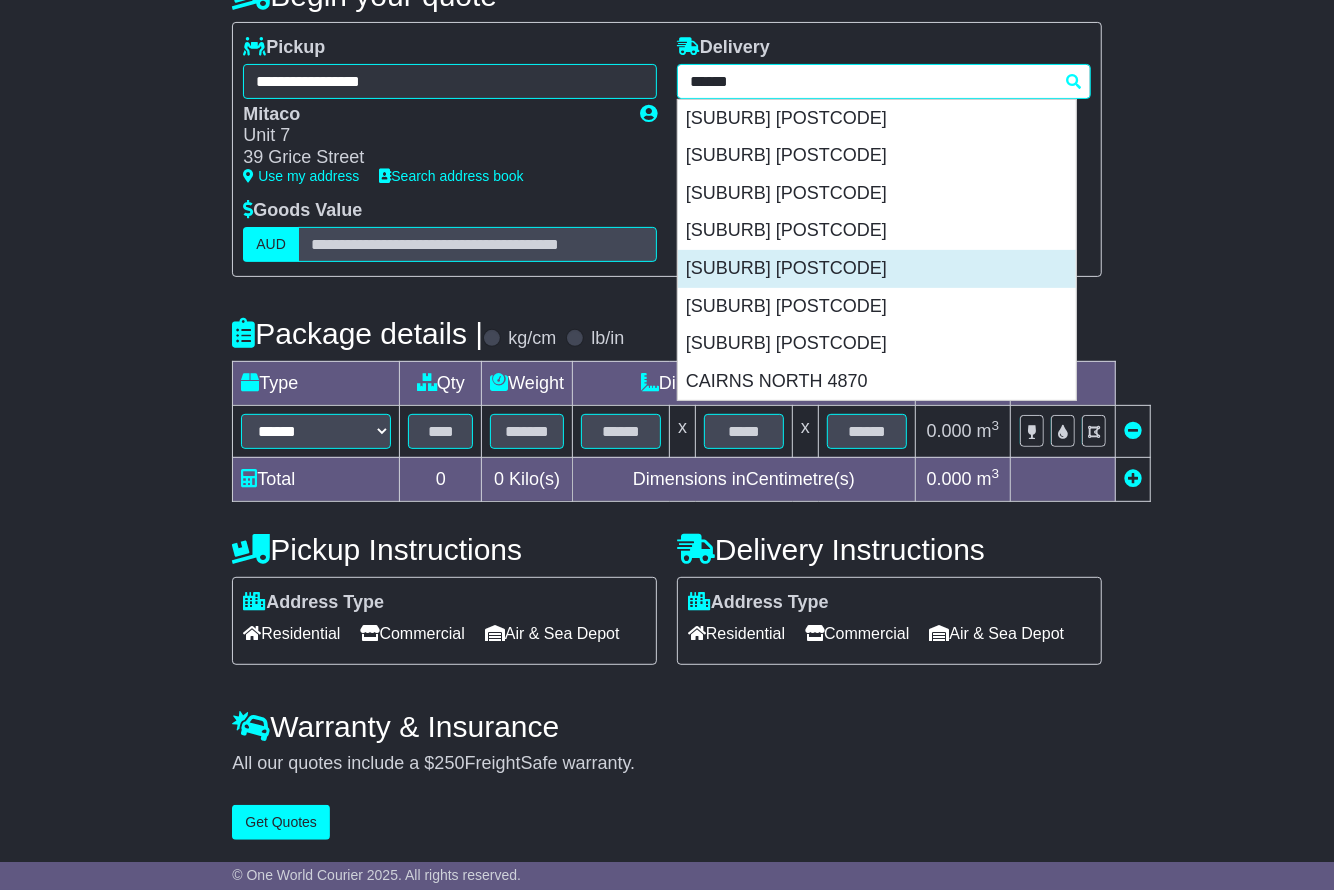 scroll, scrollTop: 79, scrollLeft: 0, axis: vertical 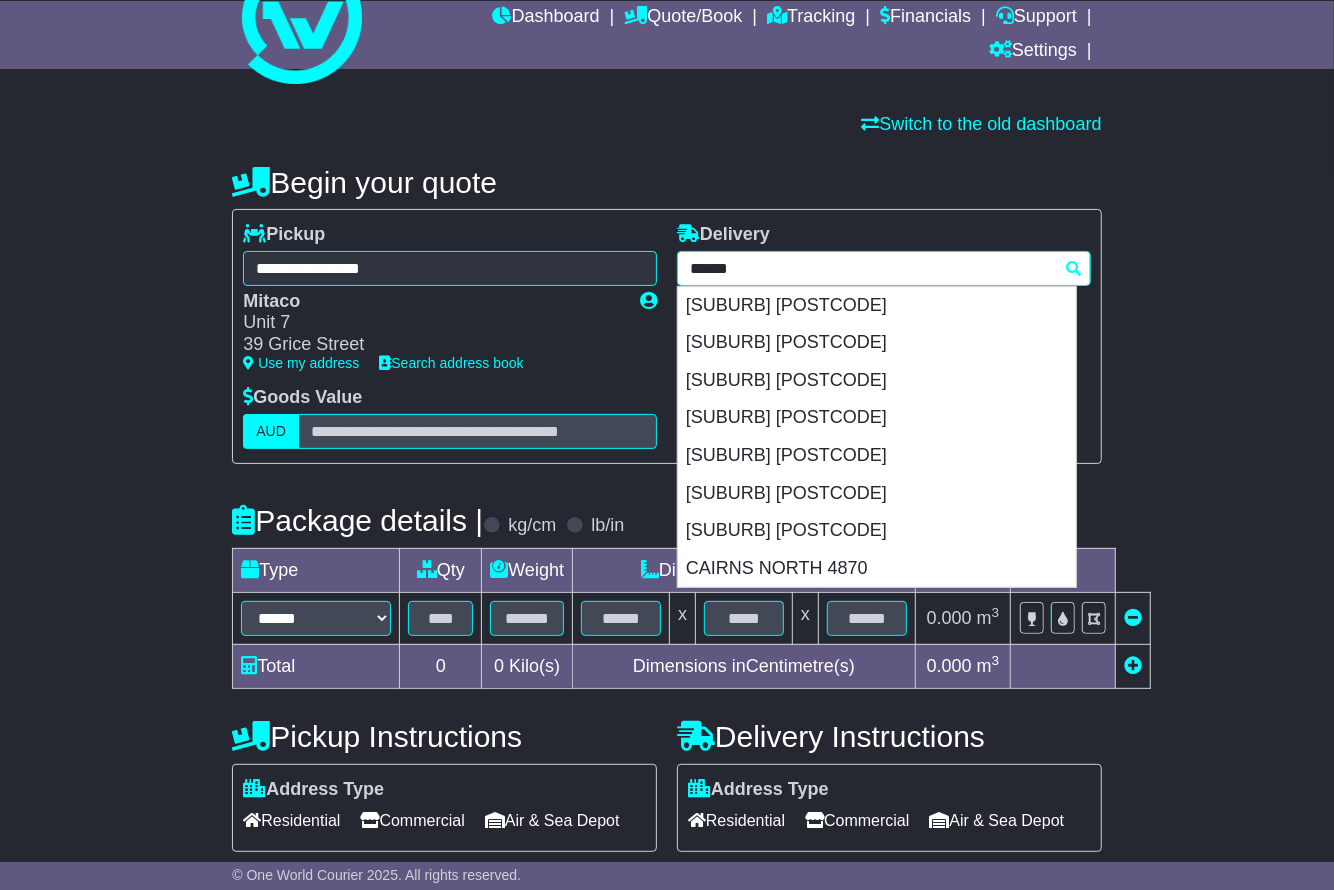 drag, startPoint x: 783, startPoint y: 268, endPoint x: 634, endPoint y: 267, distance: 149.00336 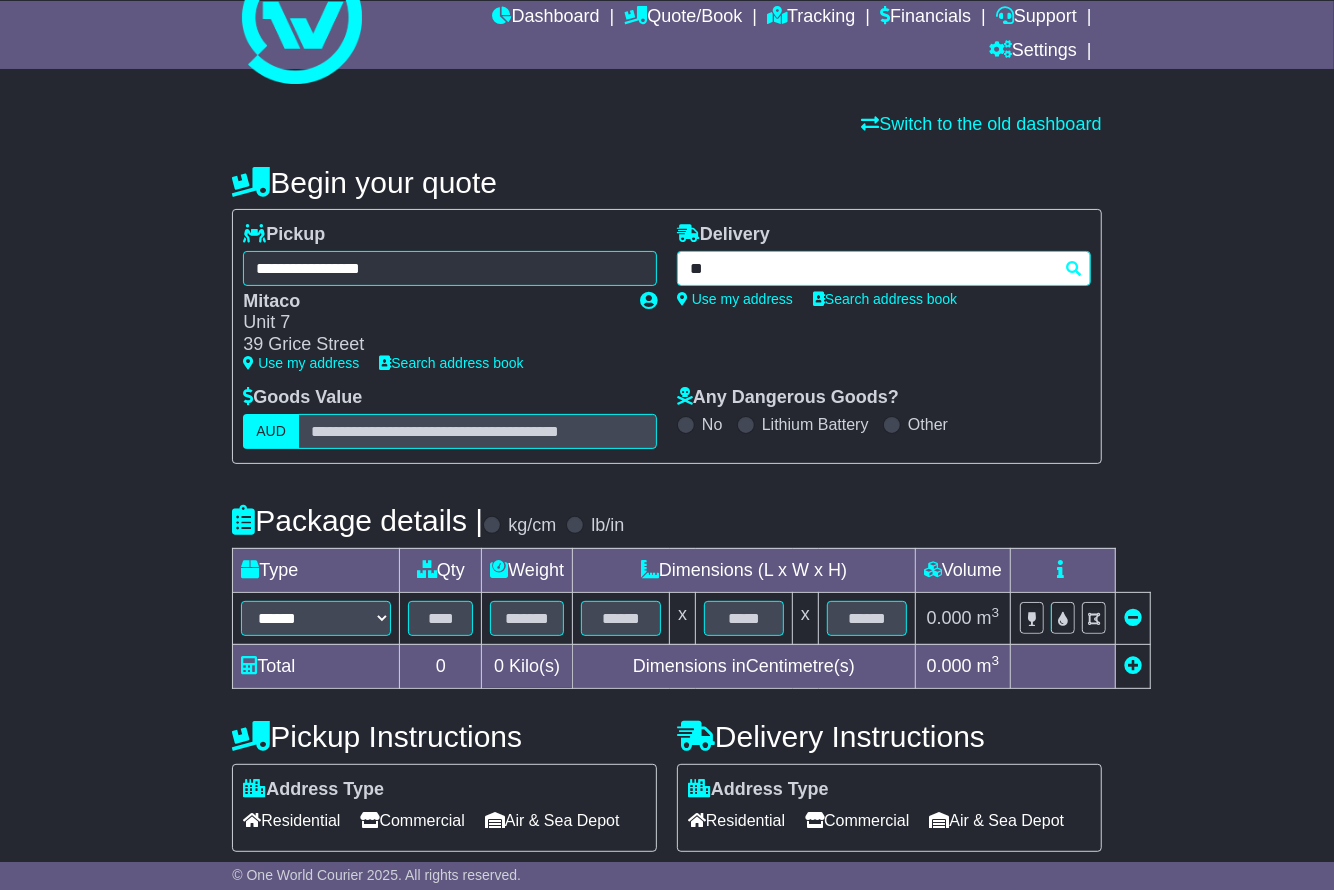 type on "*" 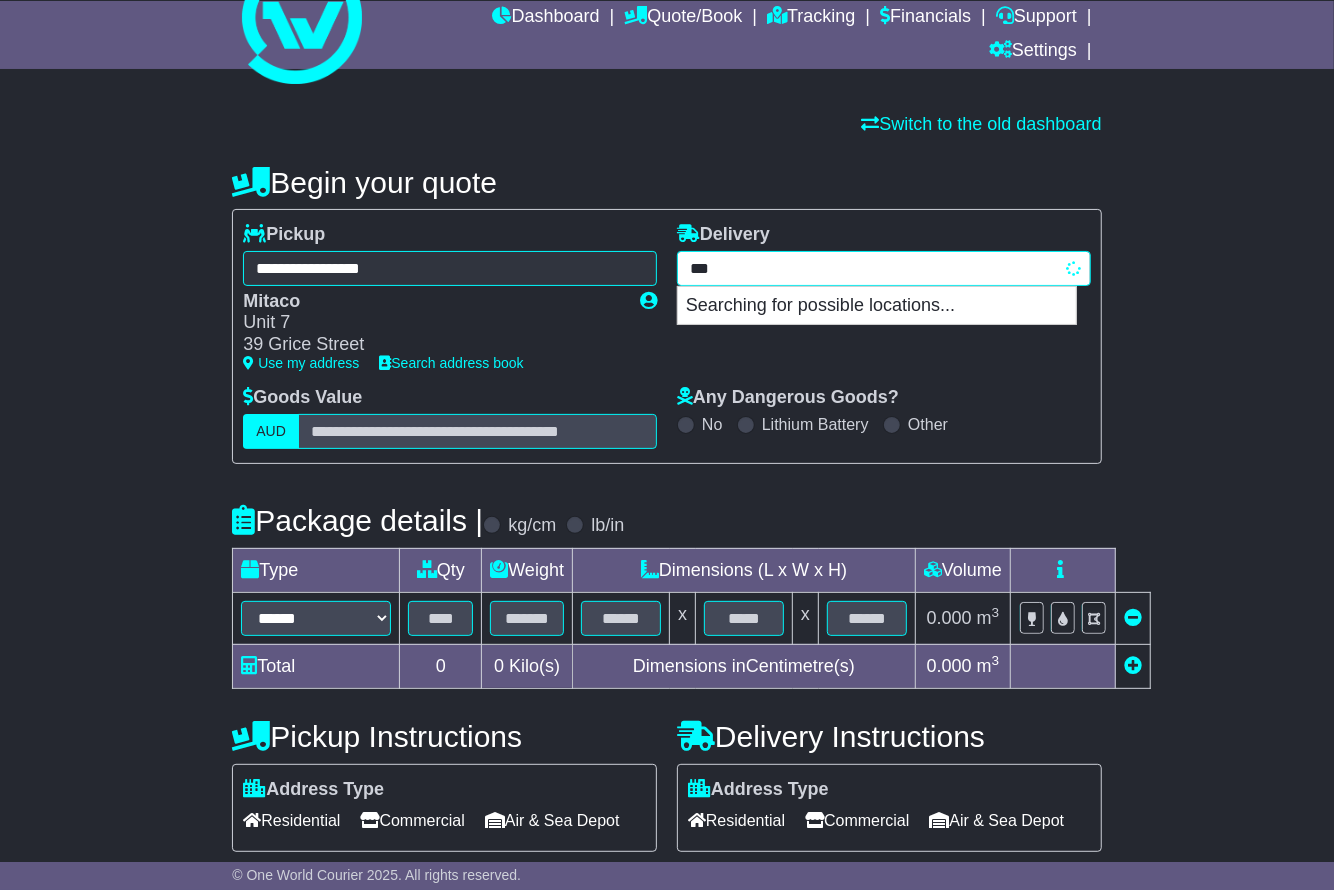 type on "****" 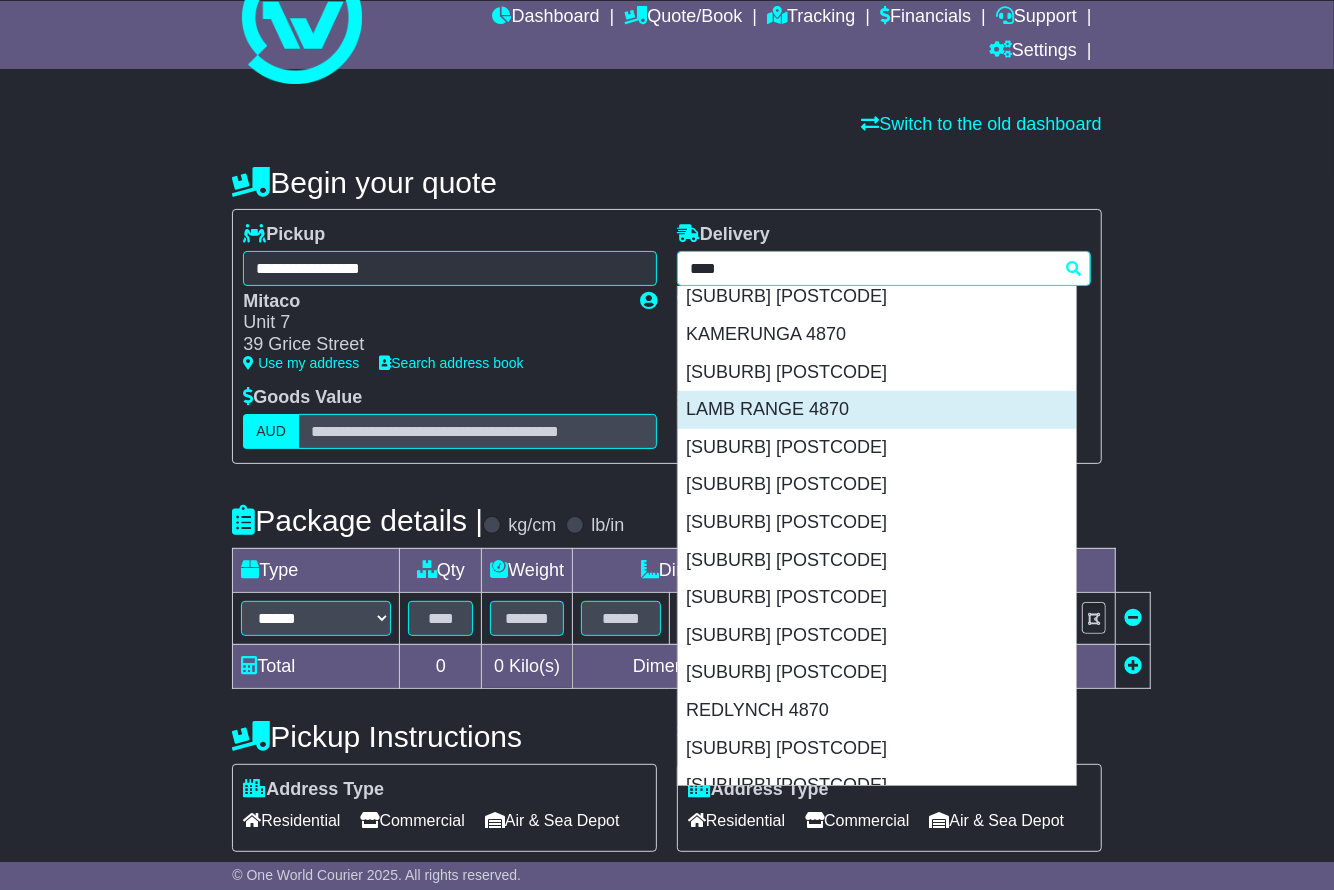 scroll, scrollTop: 500, scrollLeft: 0, axis: vertical 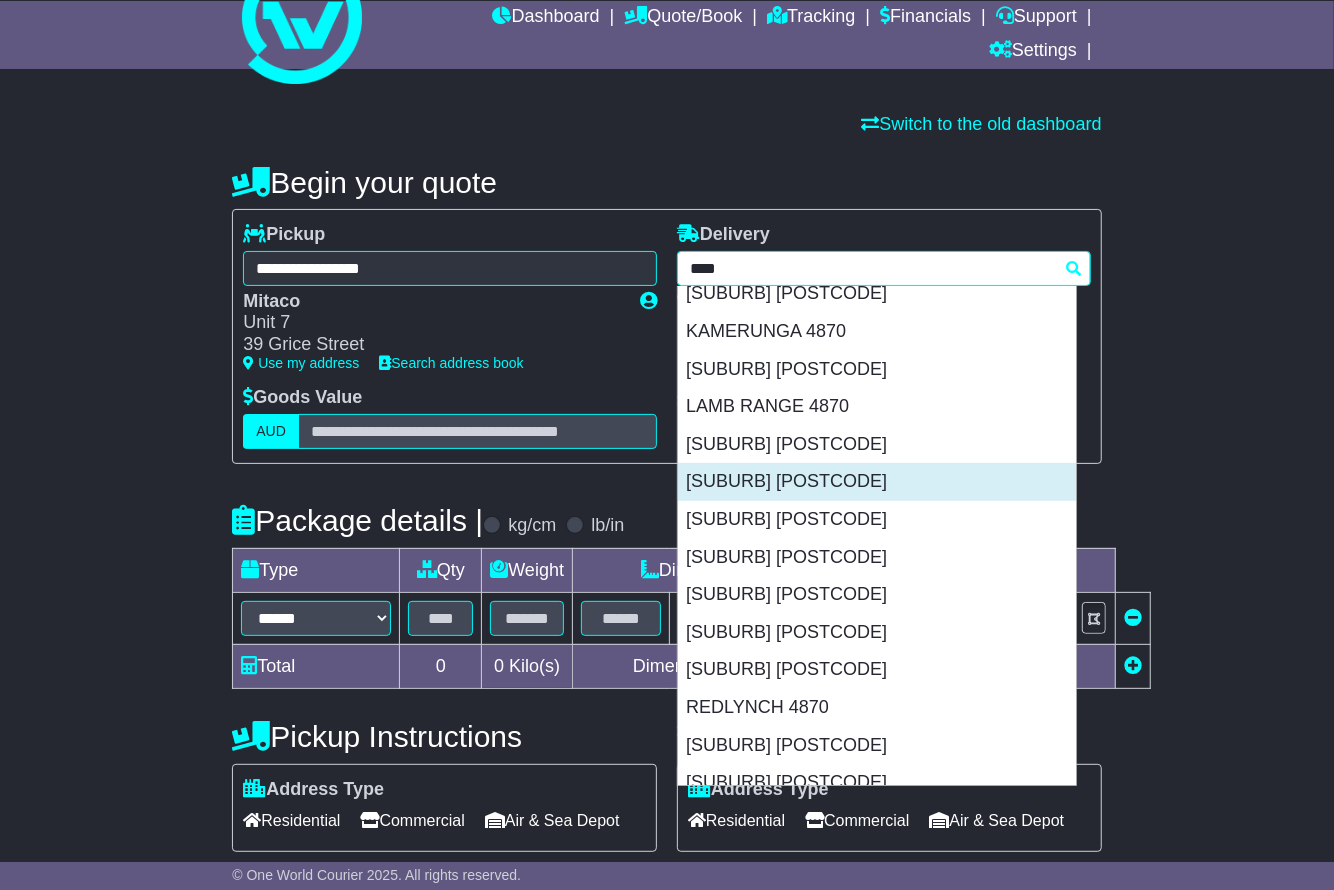 click on "[SUBURB] [POSTCODE]" at bounding box center (877, 482) 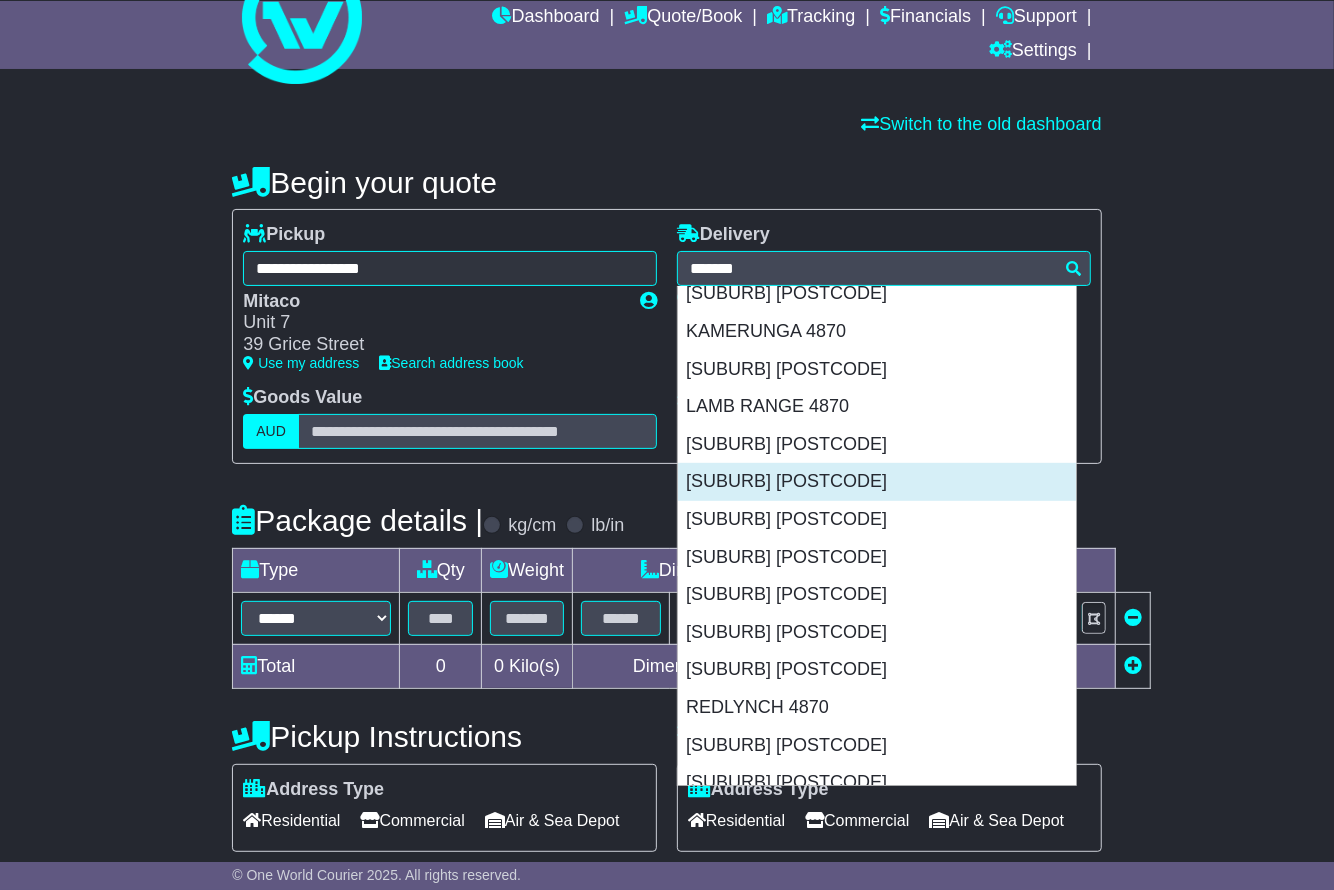 type on "**********" 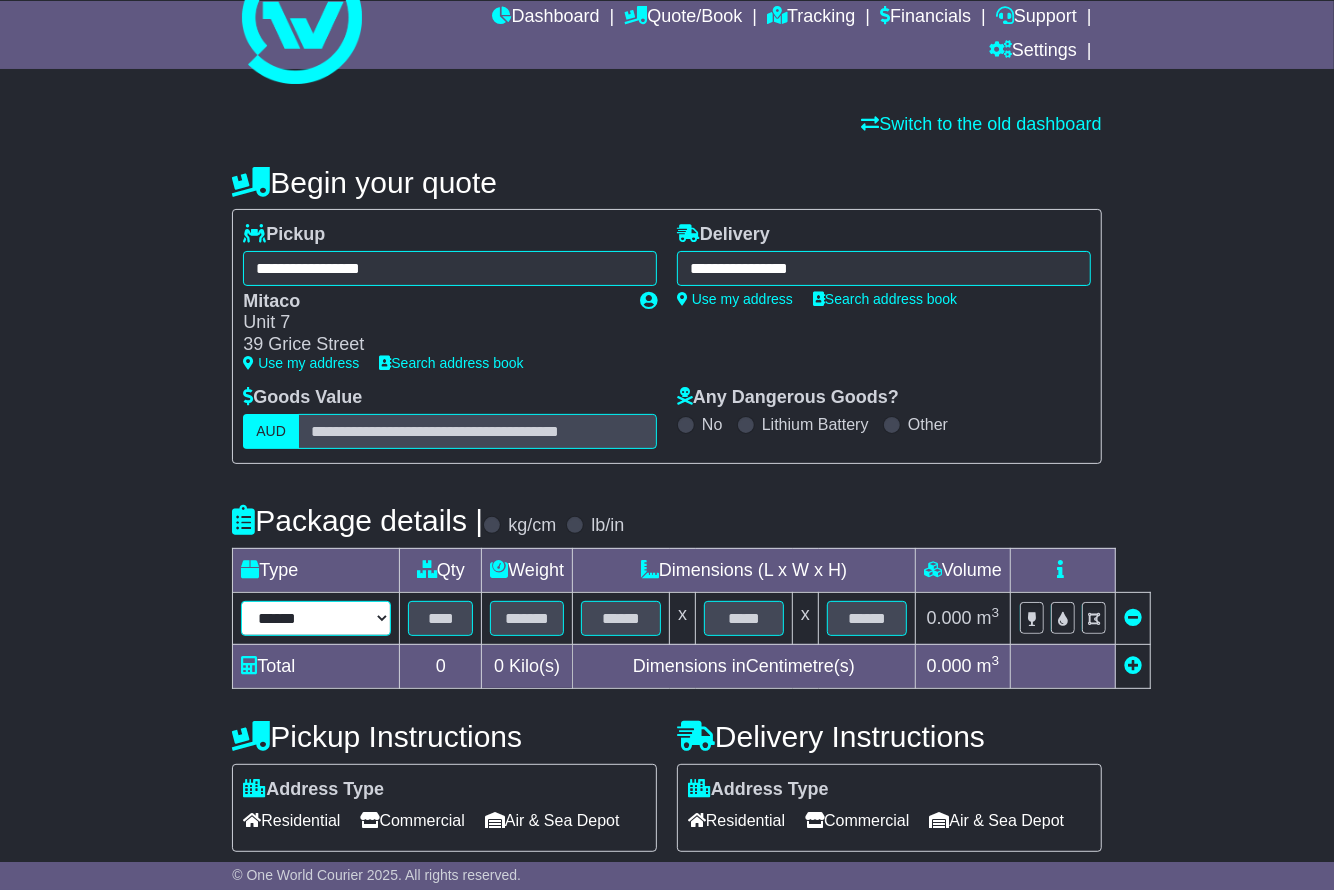 click on "**********" at bounding box center [316, 618] 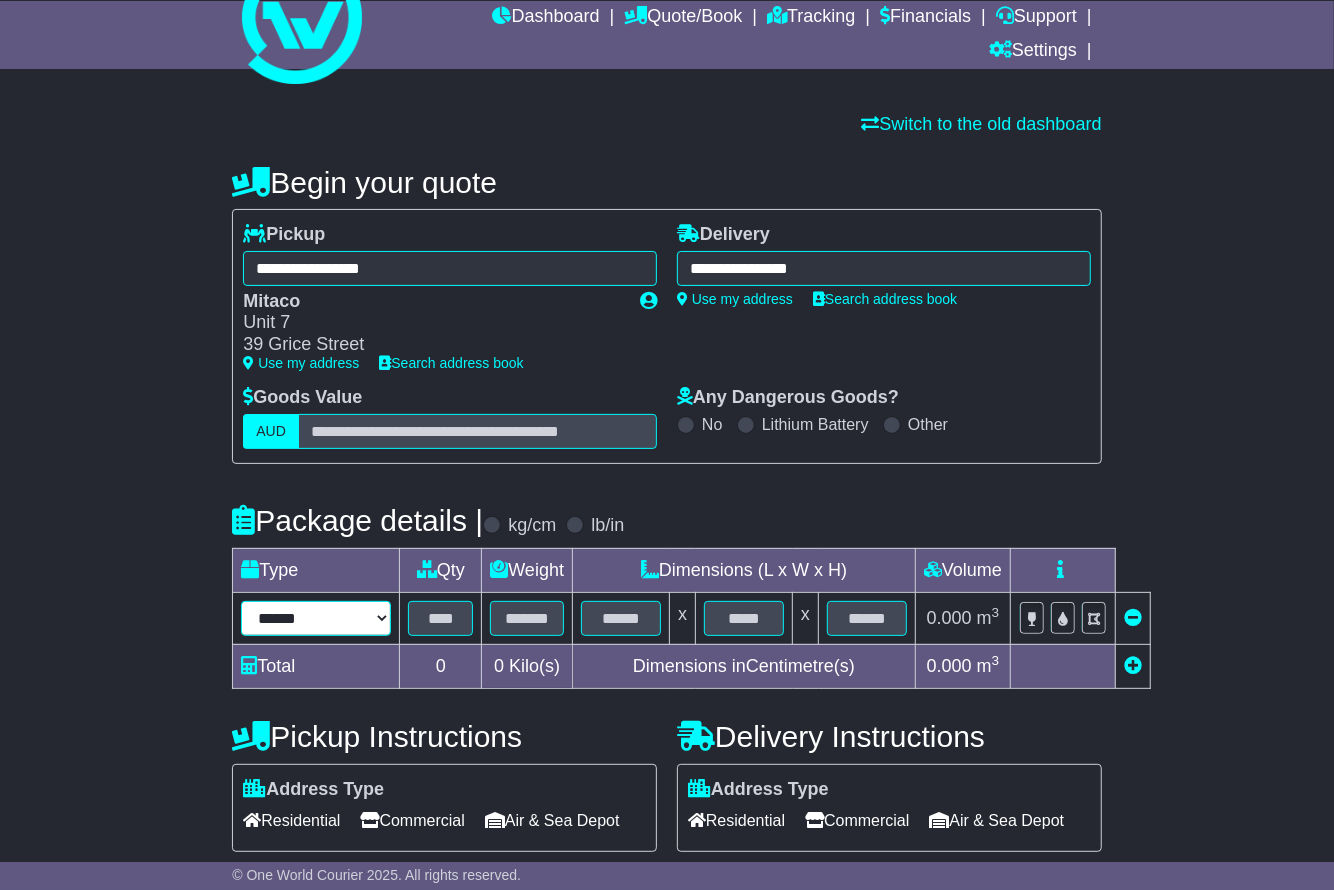 select on "****" 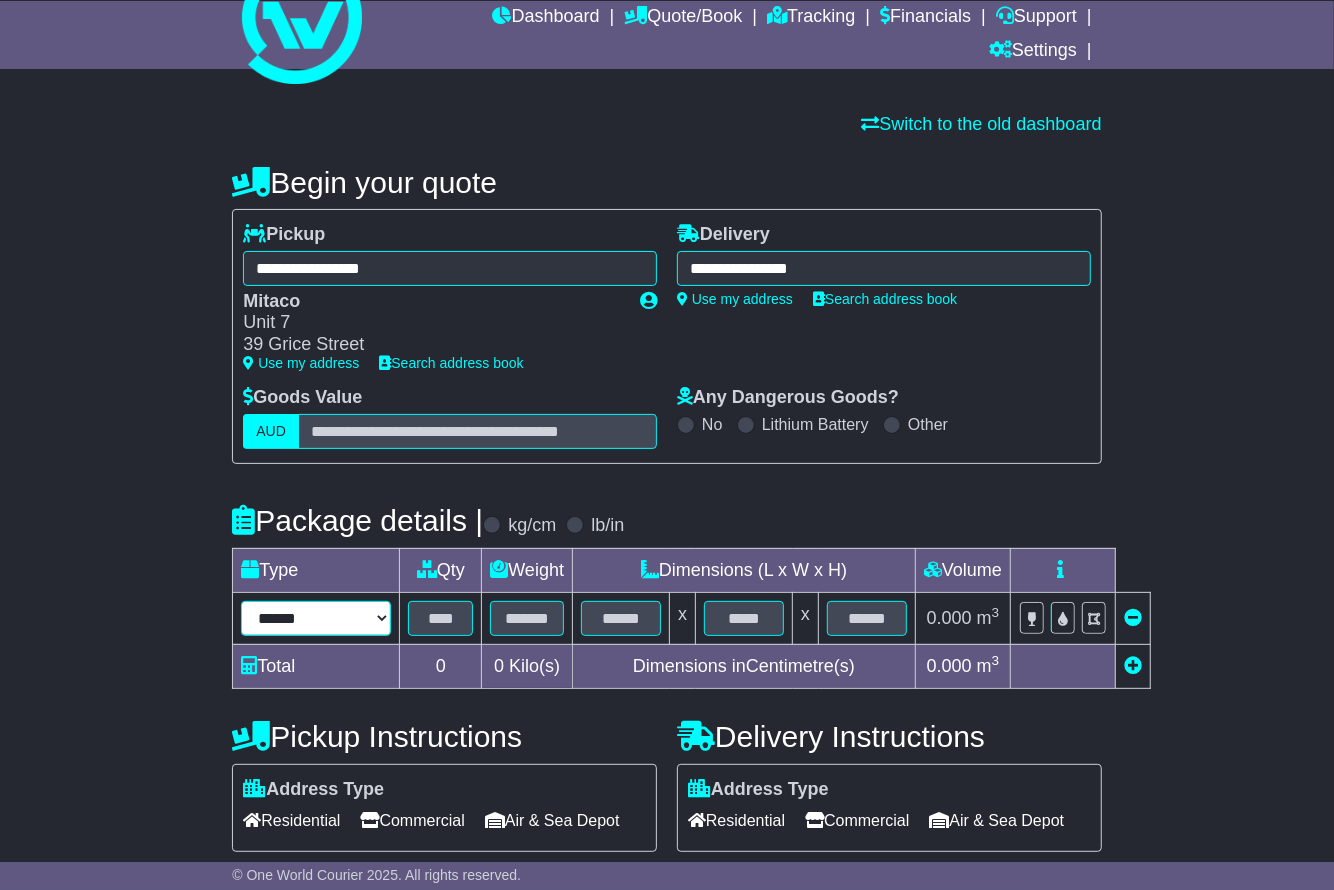 click on "**********" at bounding box center [316, 618] 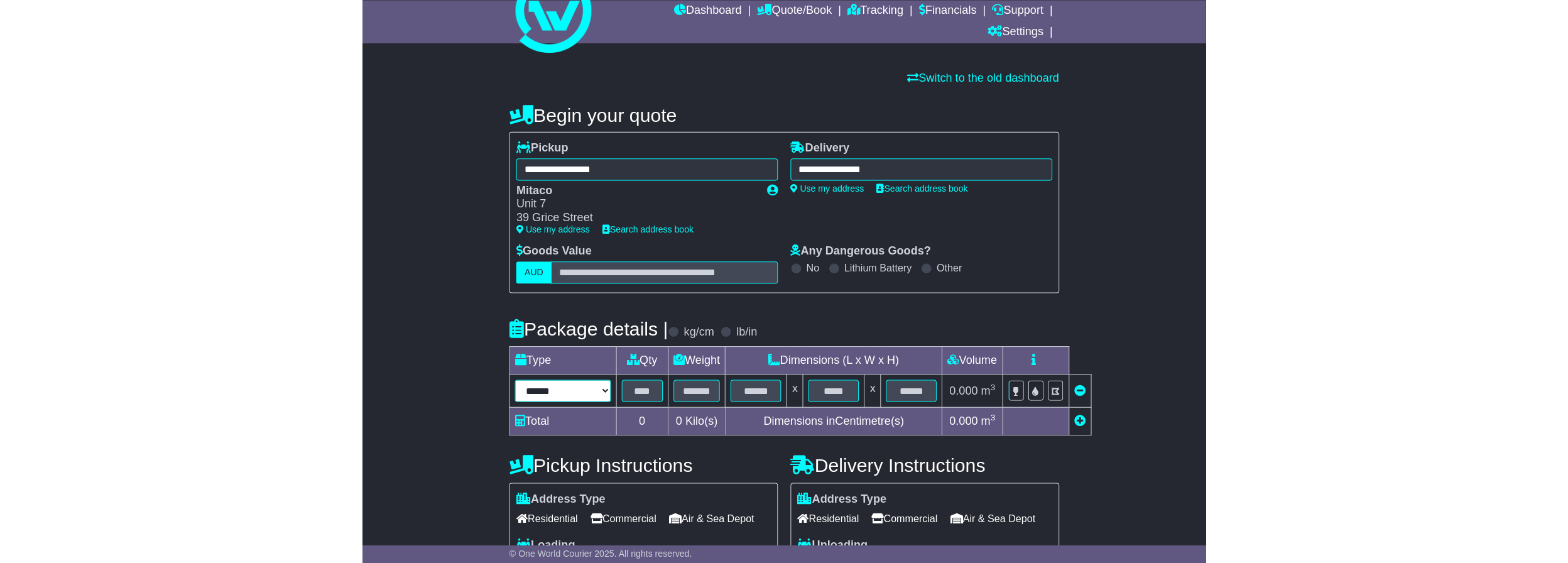 scroll, scrollTop: 38, scrollLeft: 0, axis: vertical 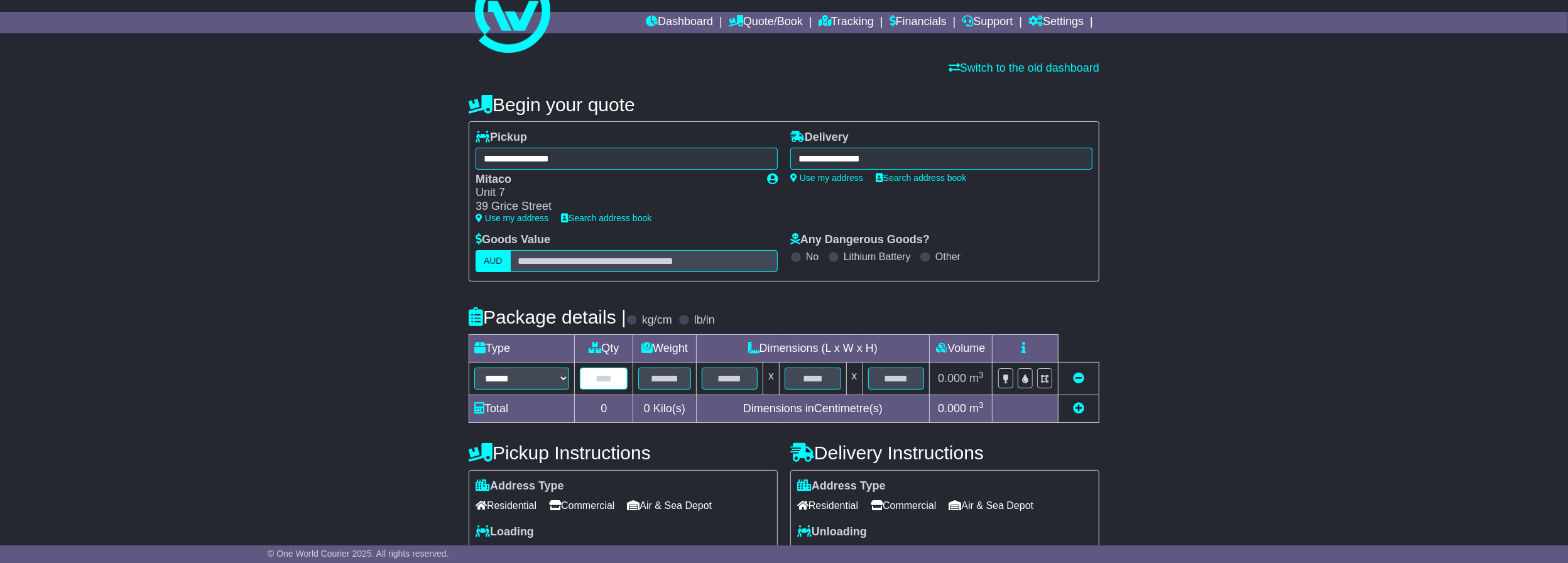 click at bounding box center (604, 378) 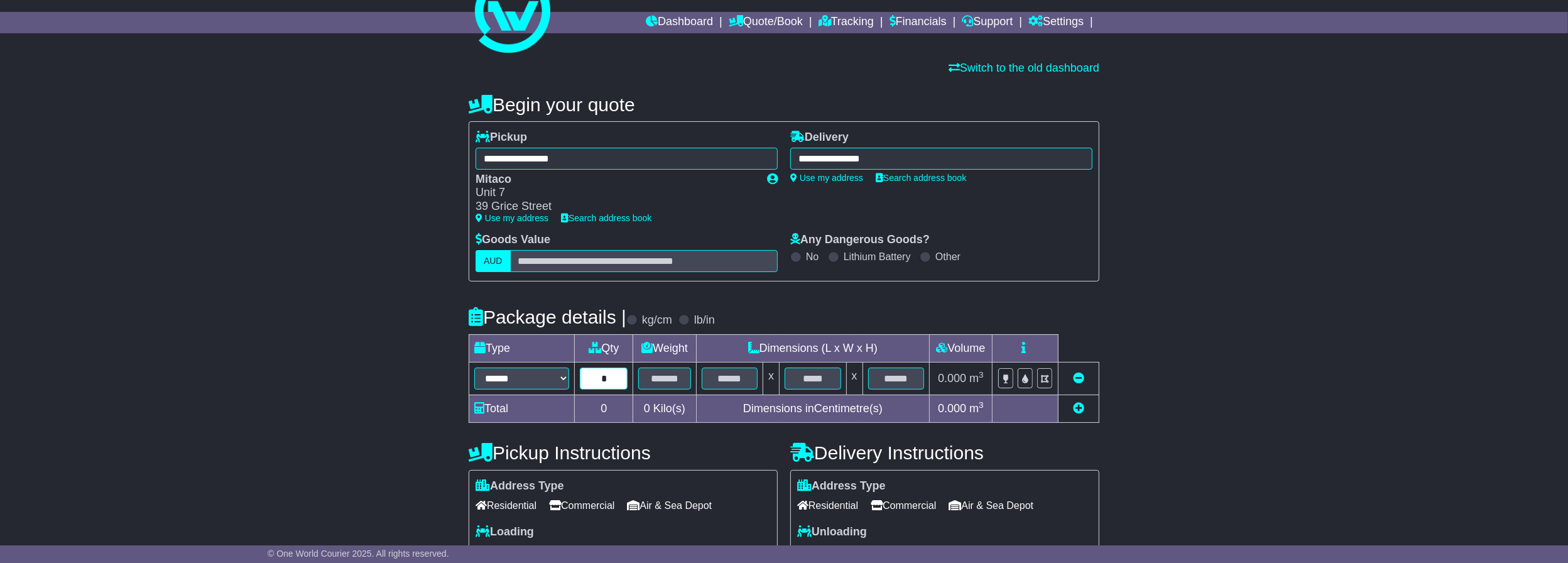 type on "*" 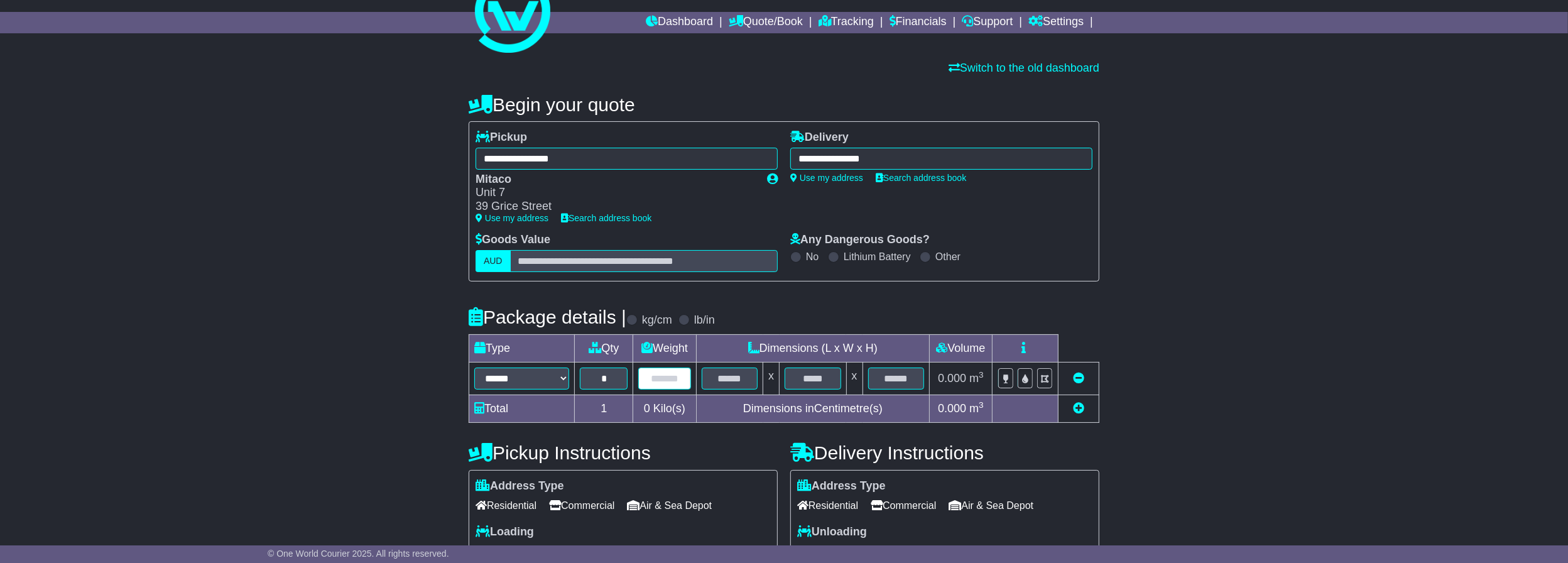 click at bounding box center (665, 378) 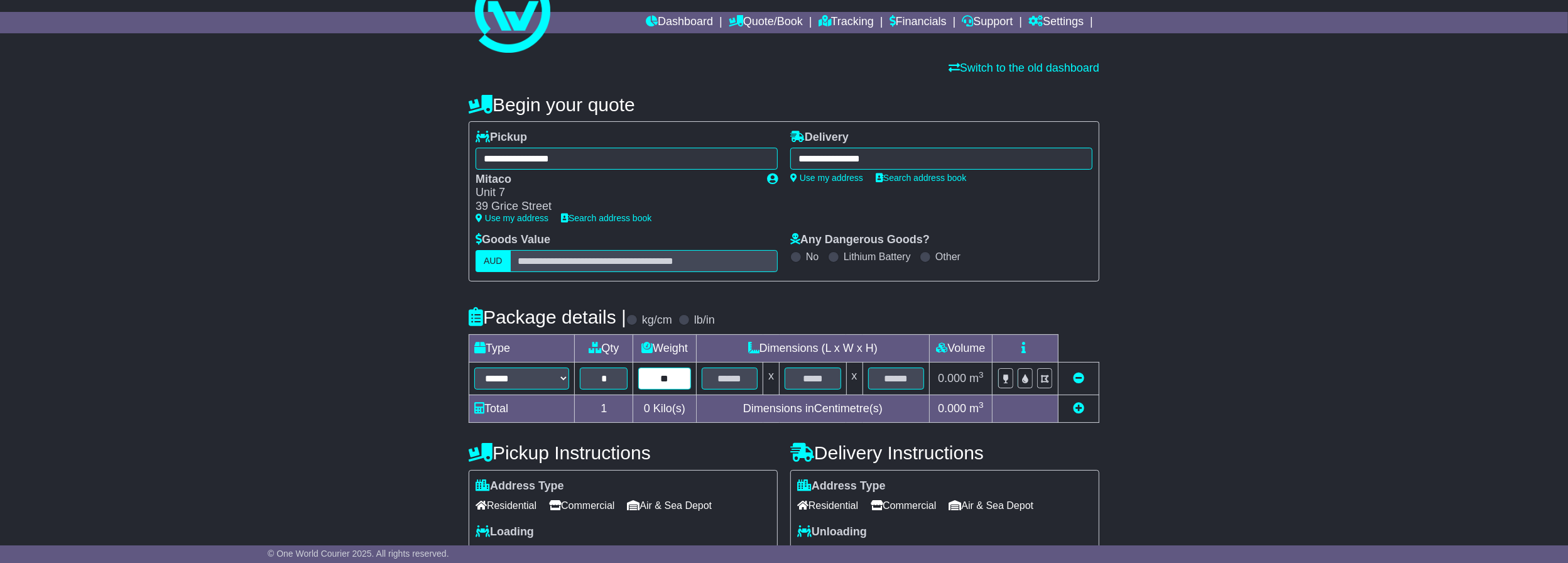 type on "**" 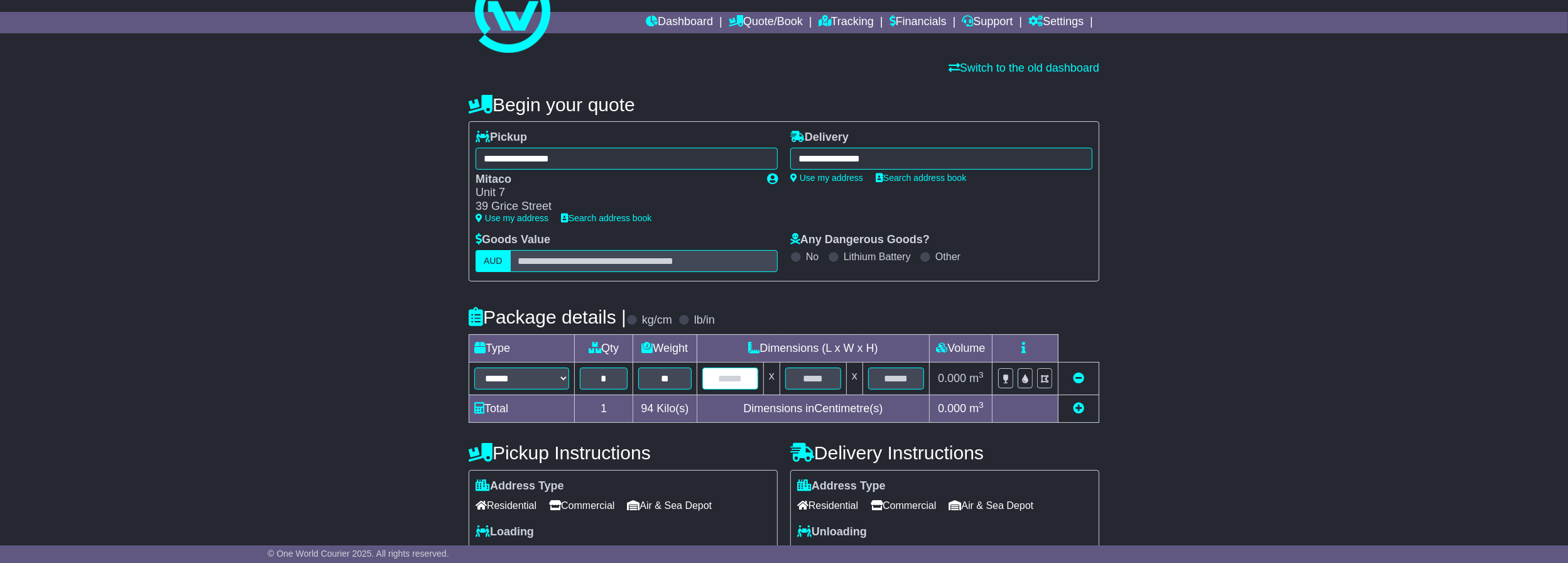 click at bounding box center [730, 378] 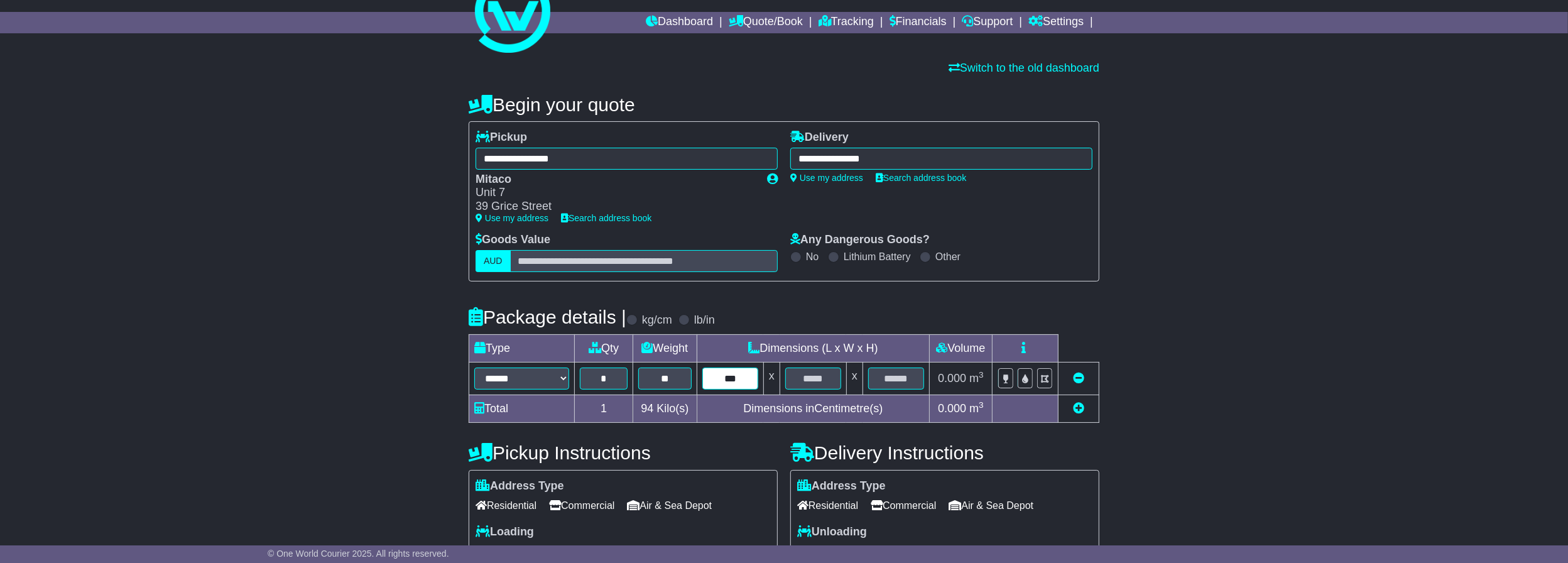 type on "***" 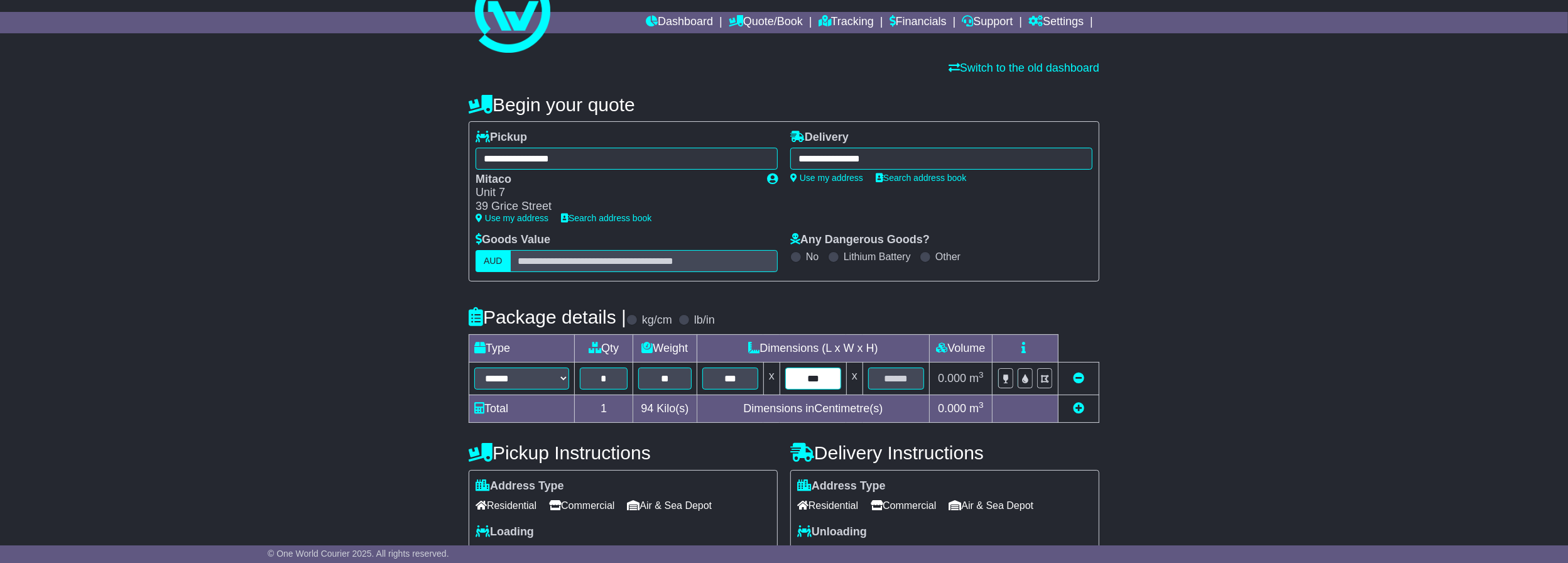 type on "***" 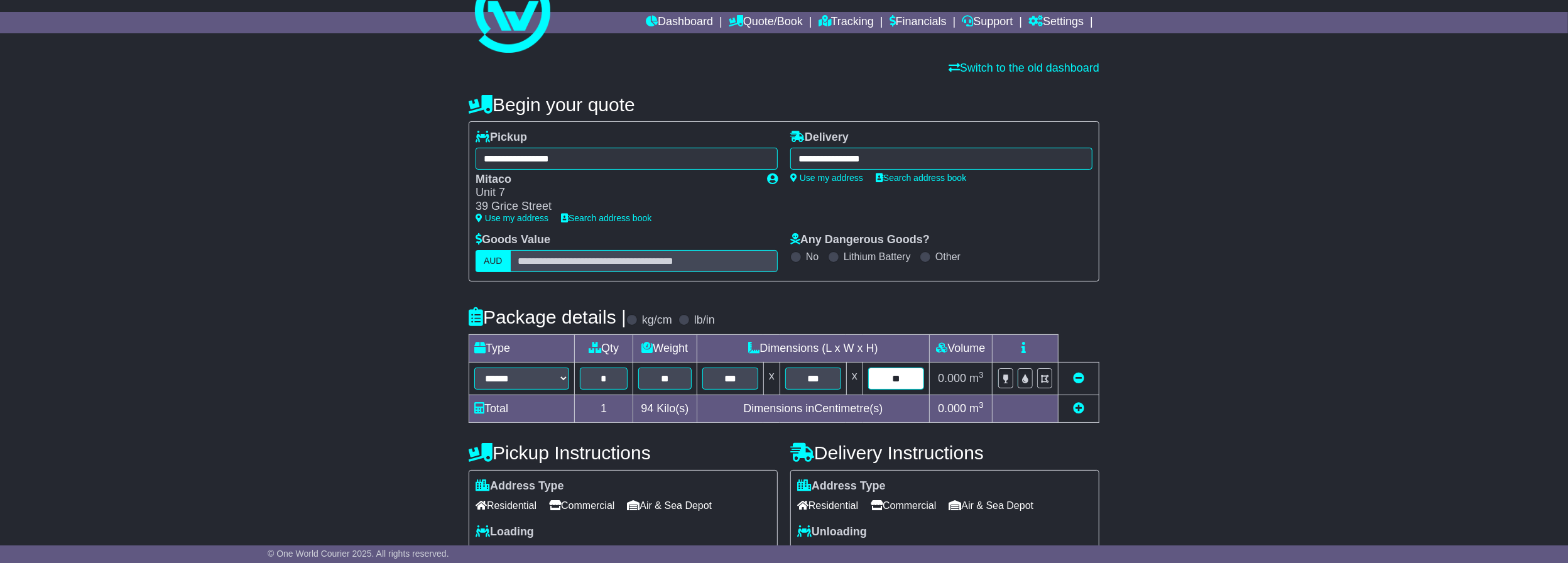 type on "**" 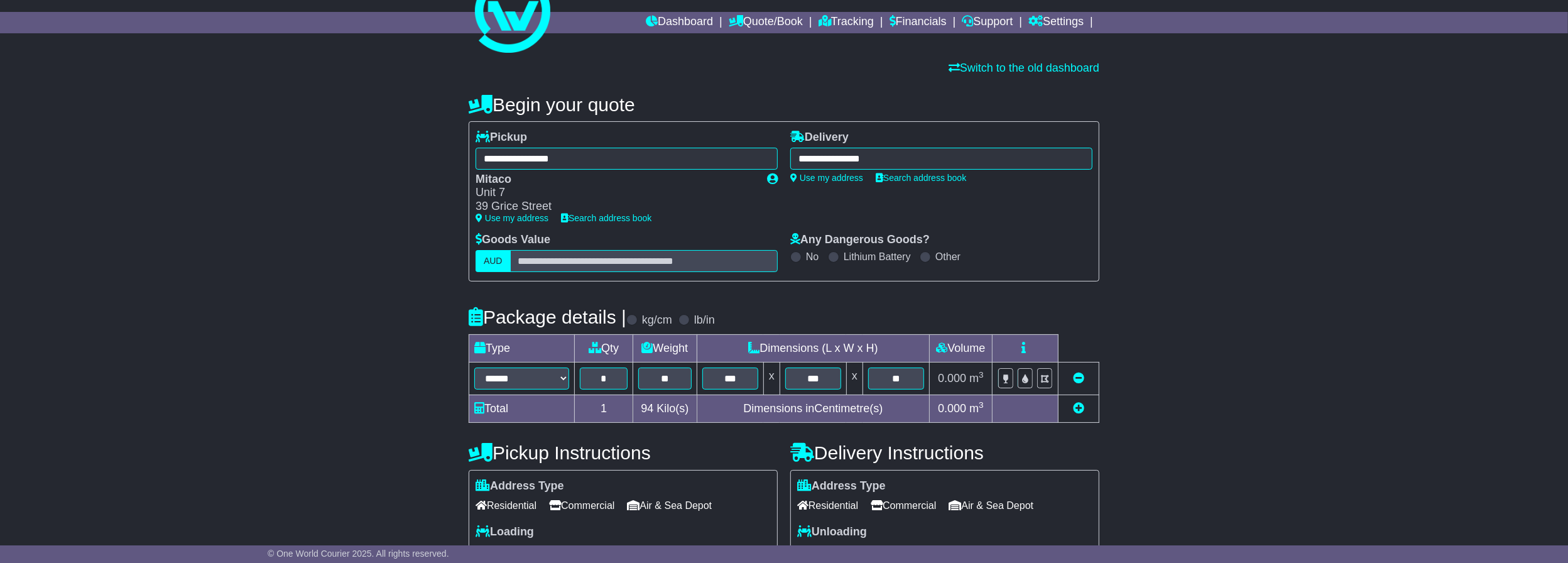 type 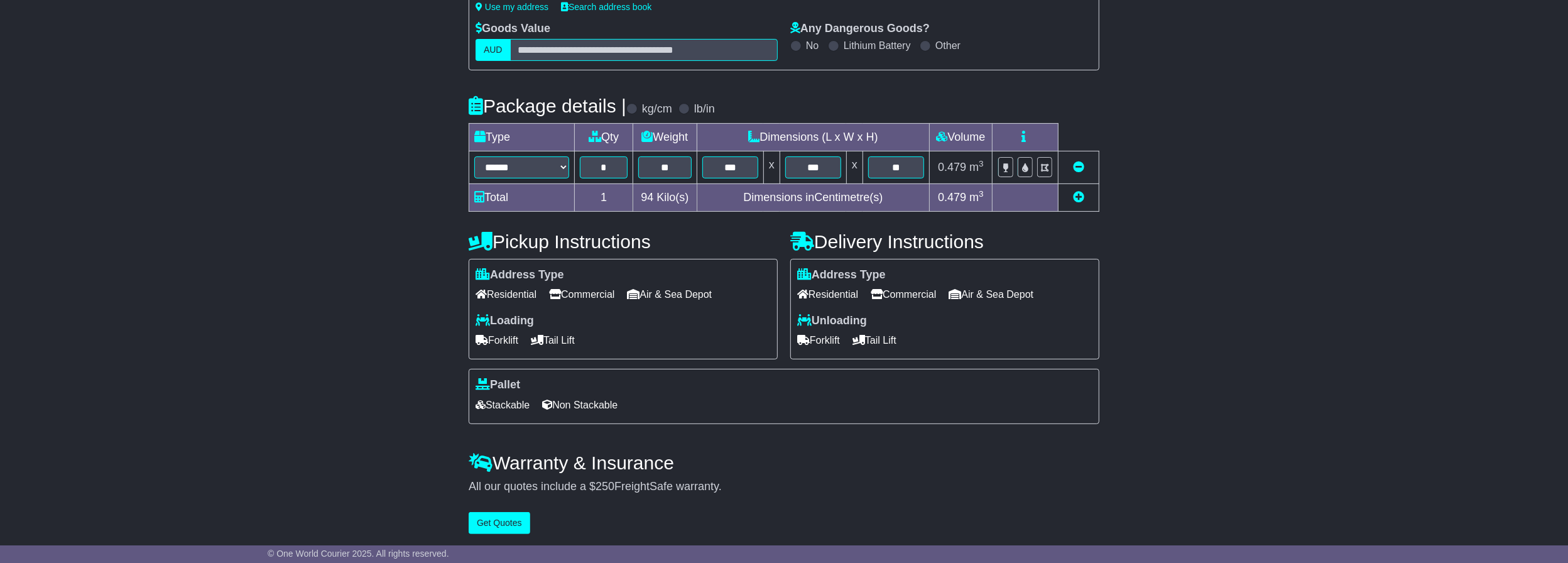 click on "Commercial" at bounding box center (903, 294) 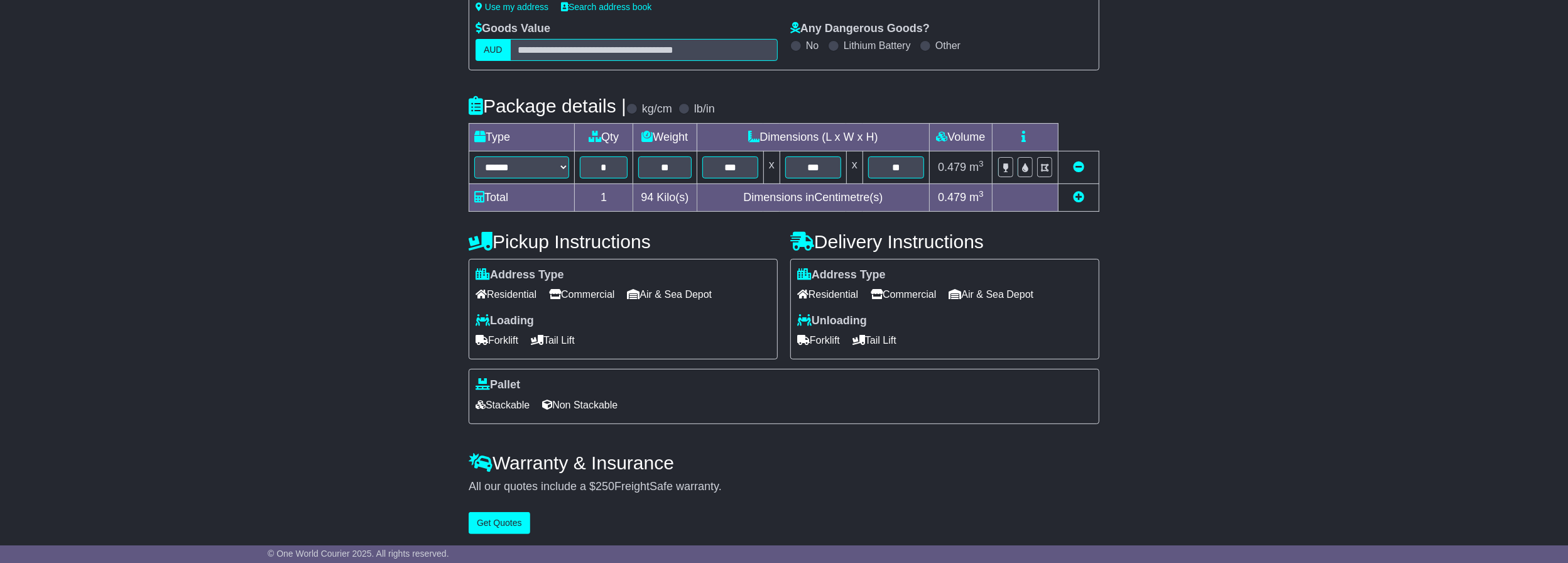 click on "Forklift" at bounding box center (819, 340) 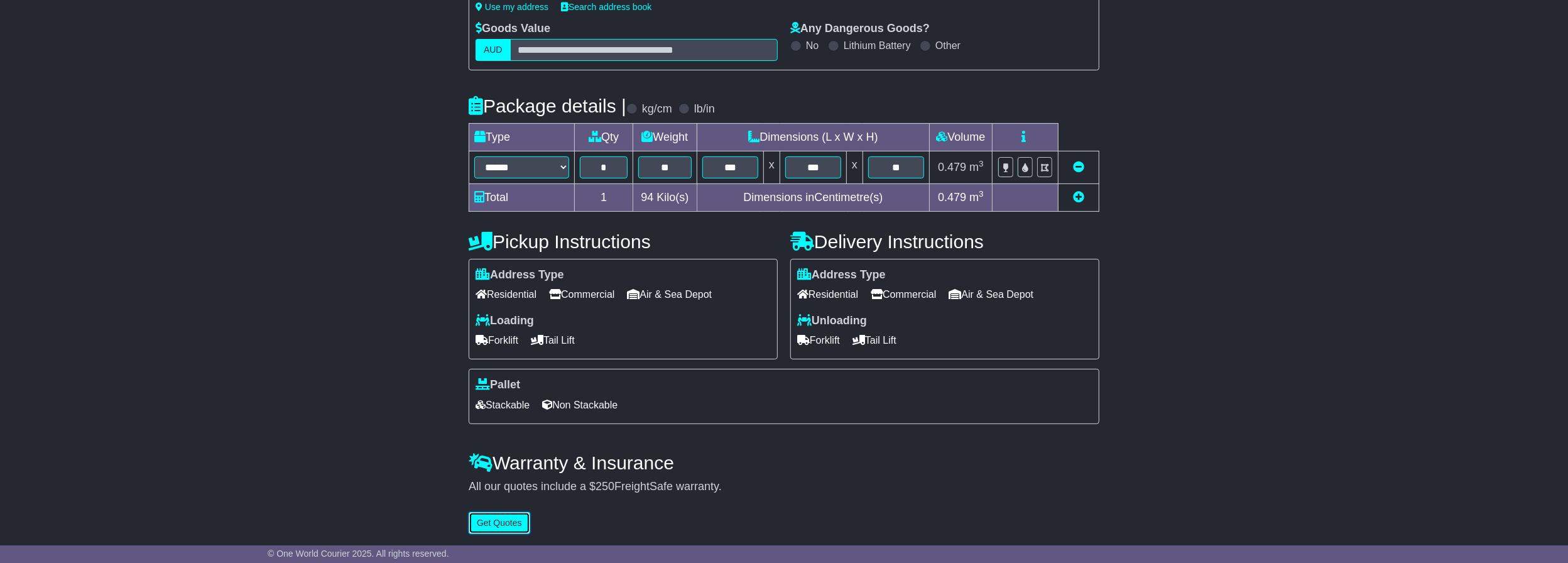 click on "Get Quotes" at bounding box center [499, 523] 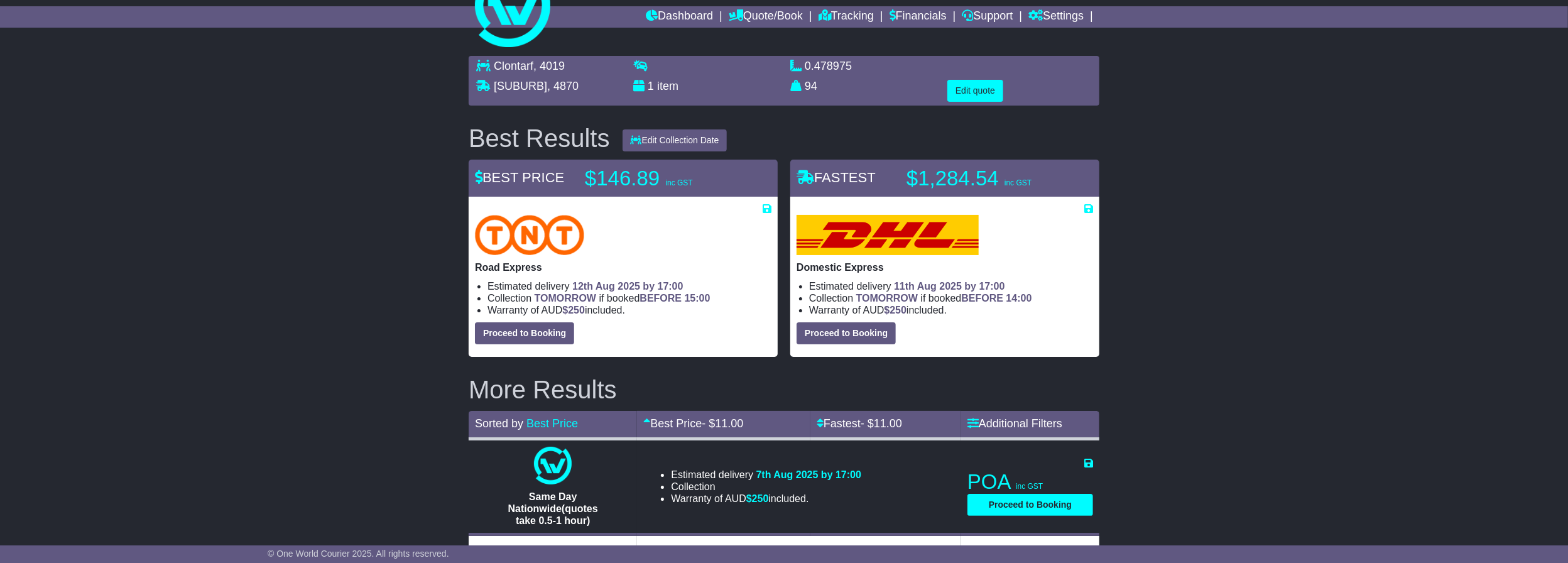 scroll, scrollTop: 63, scrollLeft: 0, axis: vertical 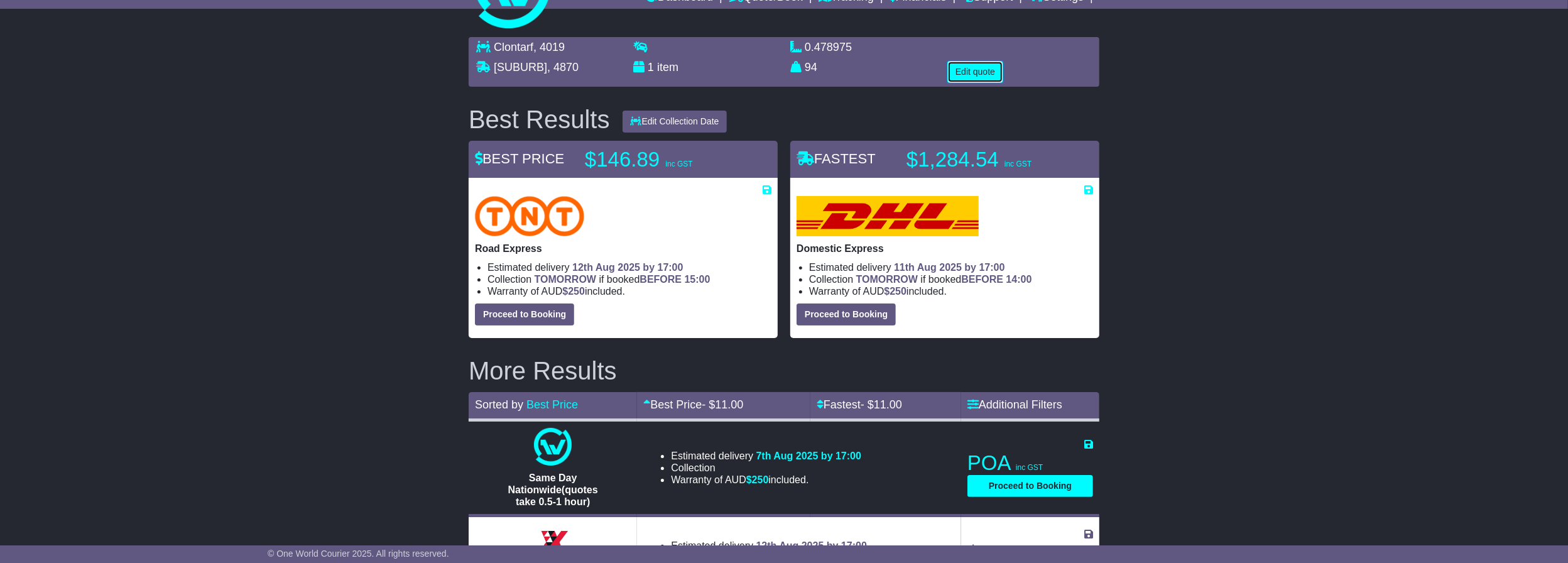 click on "Edit quote" at bounding box center (975, 72) 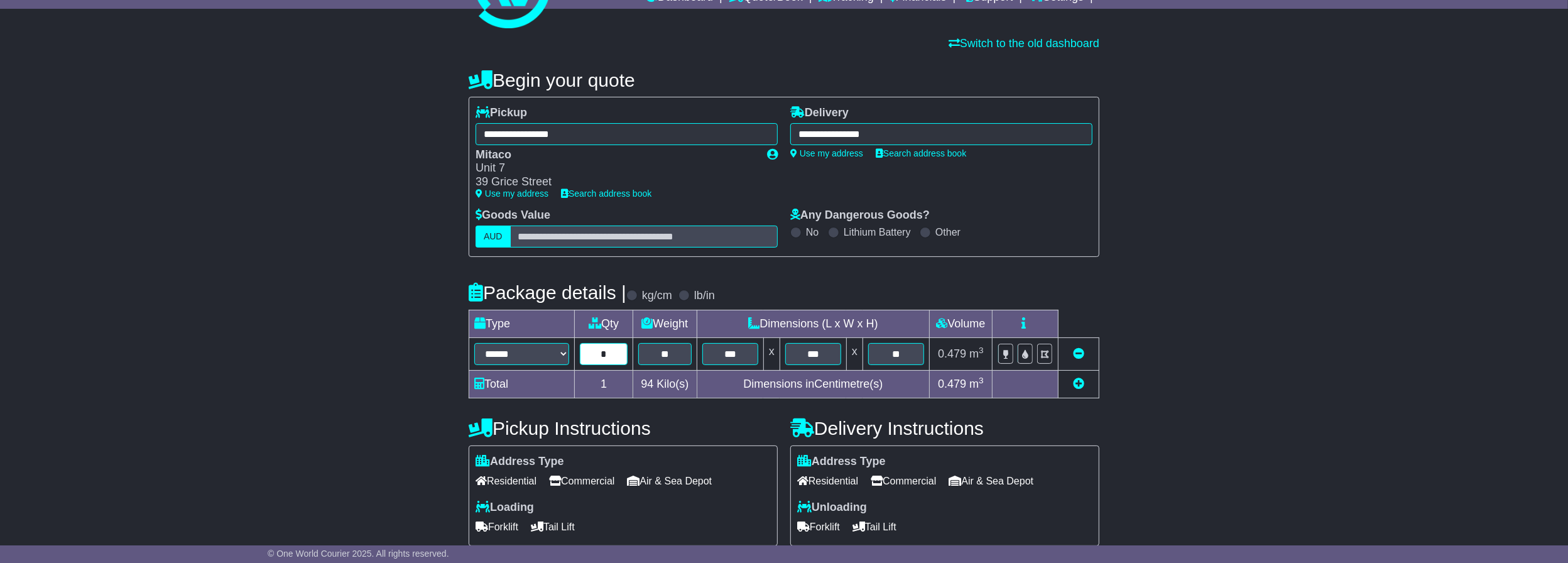 click on "*" at bounding box center (603, 354) 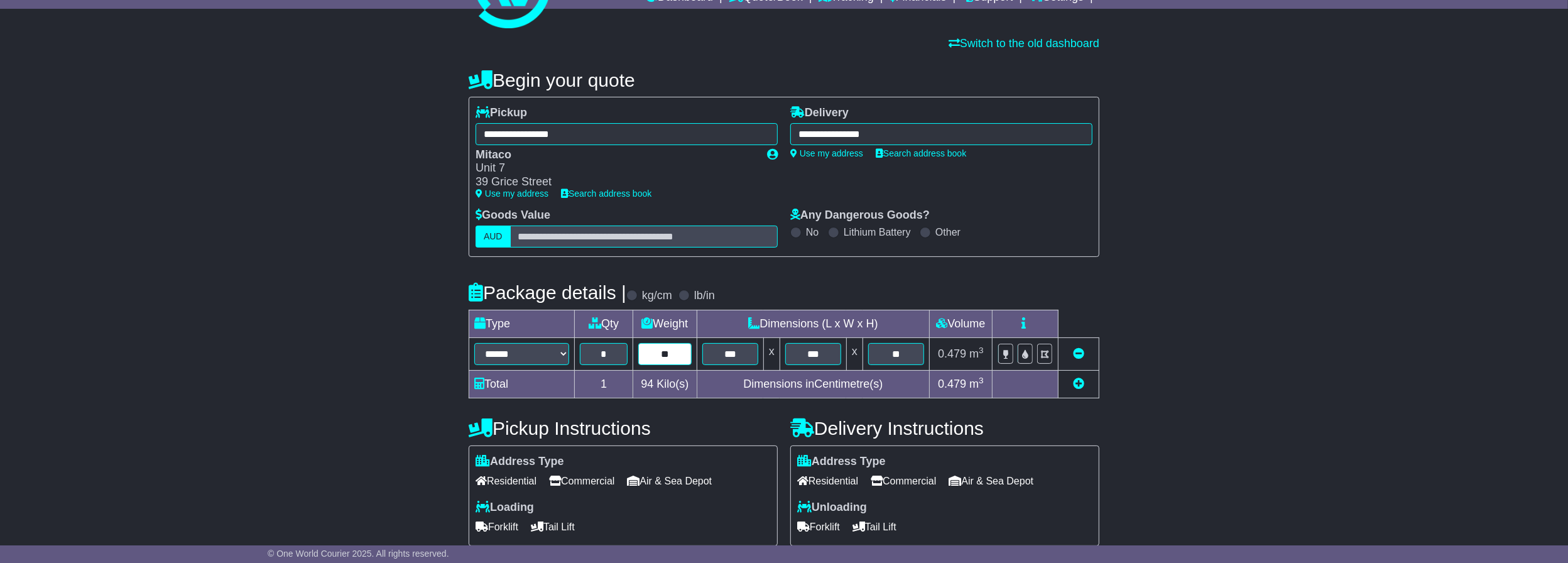 drag, startPoint x: 660, startPoint y: 348, endPoint x: 697, endPoint y: 353, distance: 37.336309 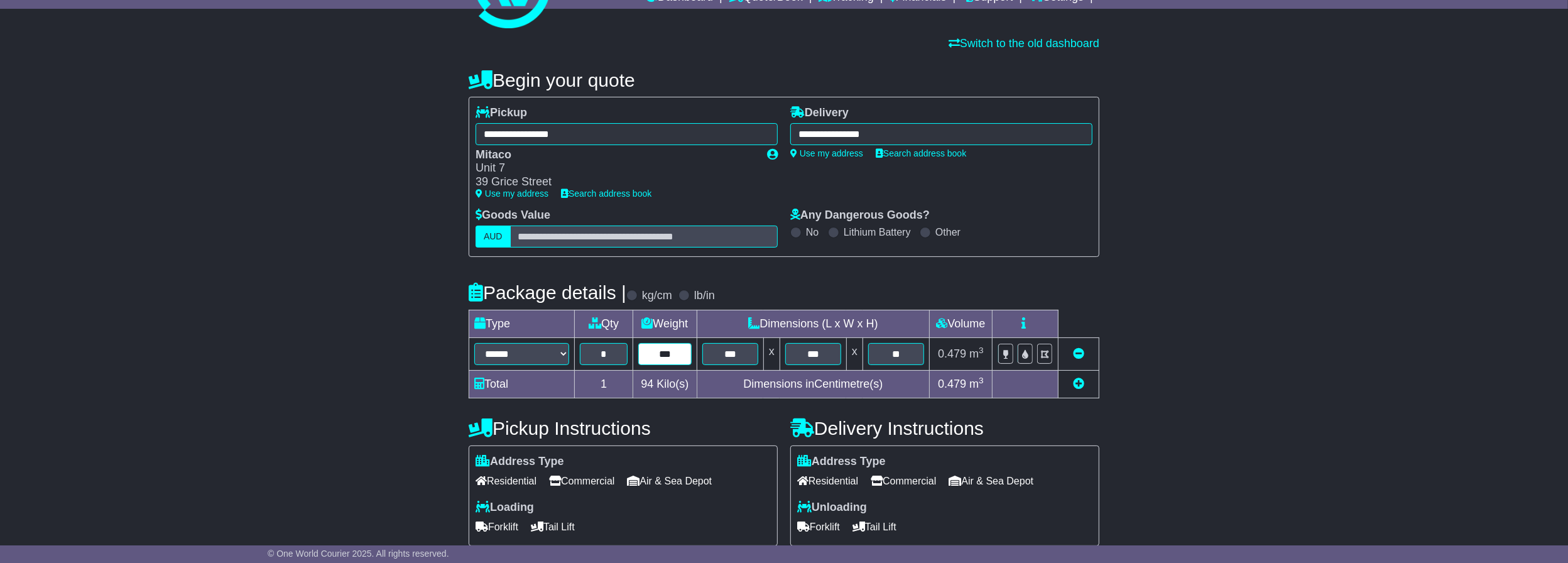type on "***" 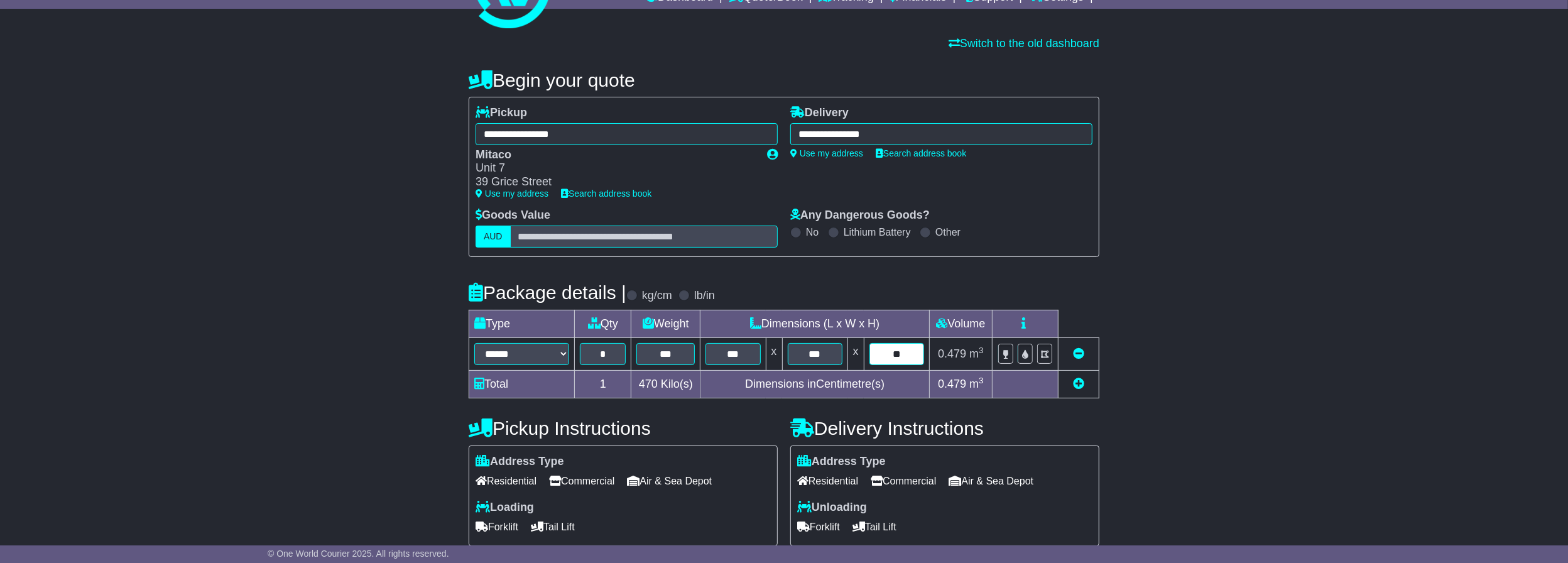 drag, startPoint x: 891, startPoint y: 352, endPoint x: 944, endPoint y: 353, distance: 53.00943 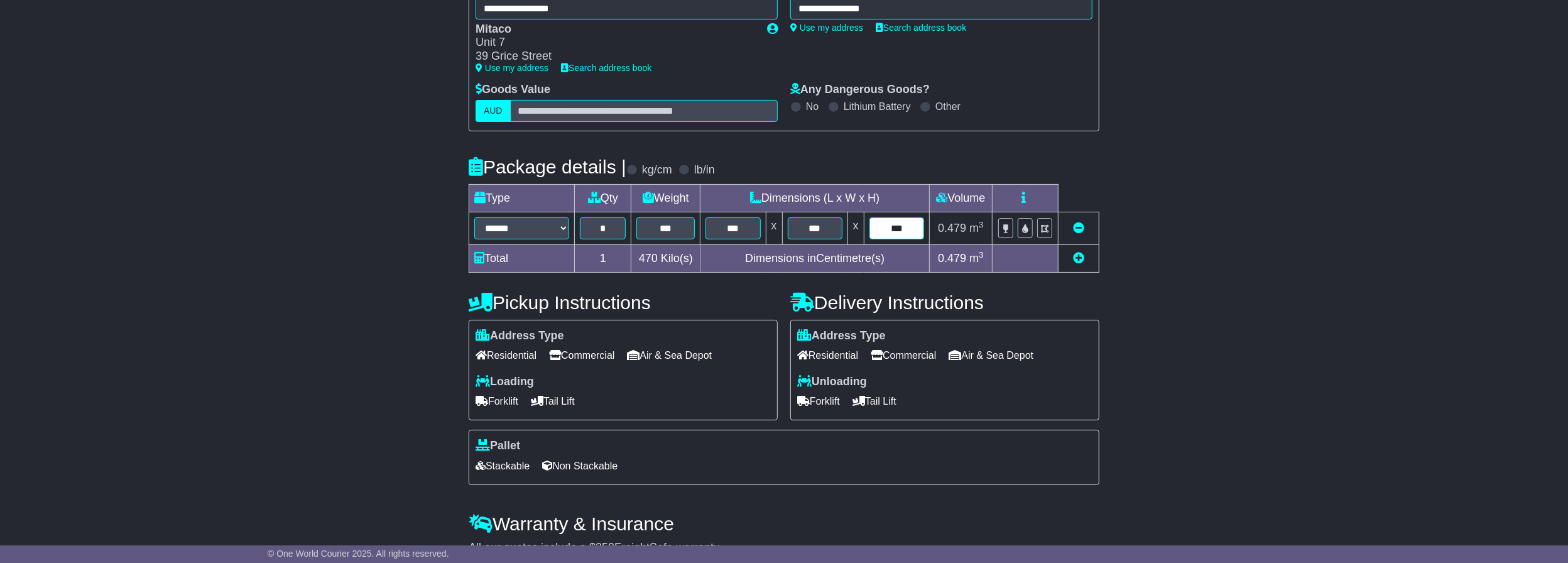 scroll, scrollTop: 252, scrollLeft: 0, axis: vertical 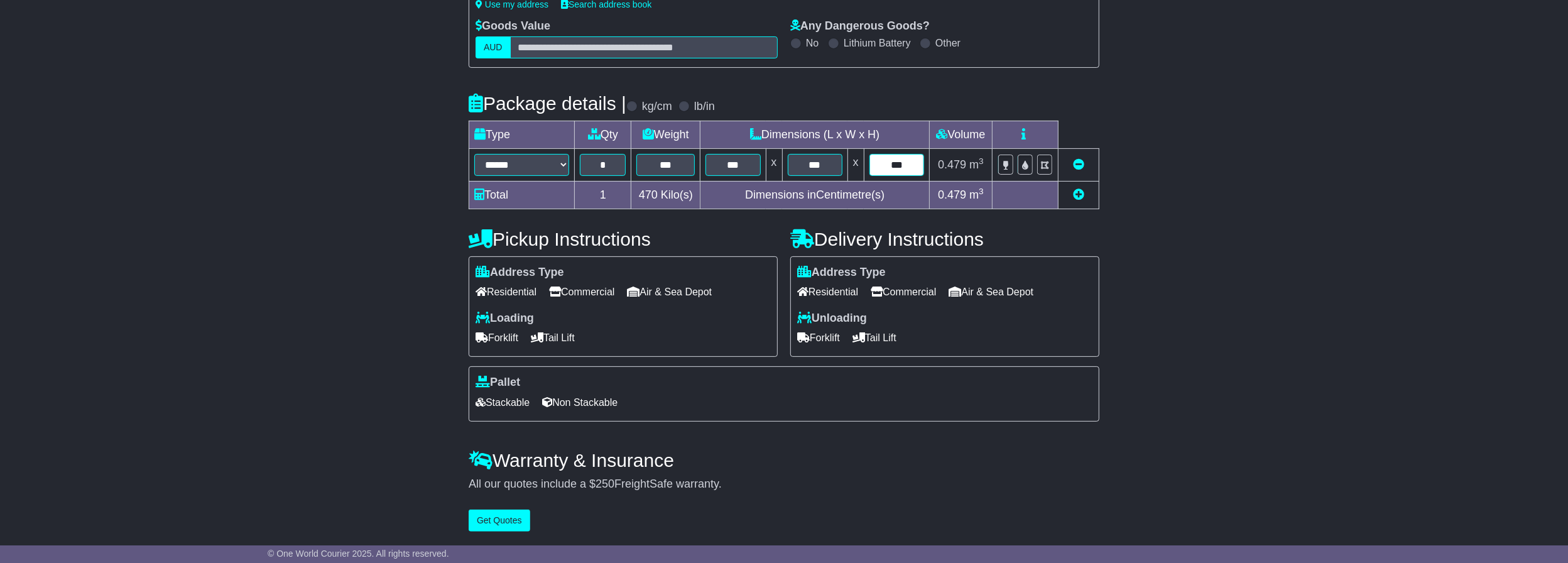 type on "***" 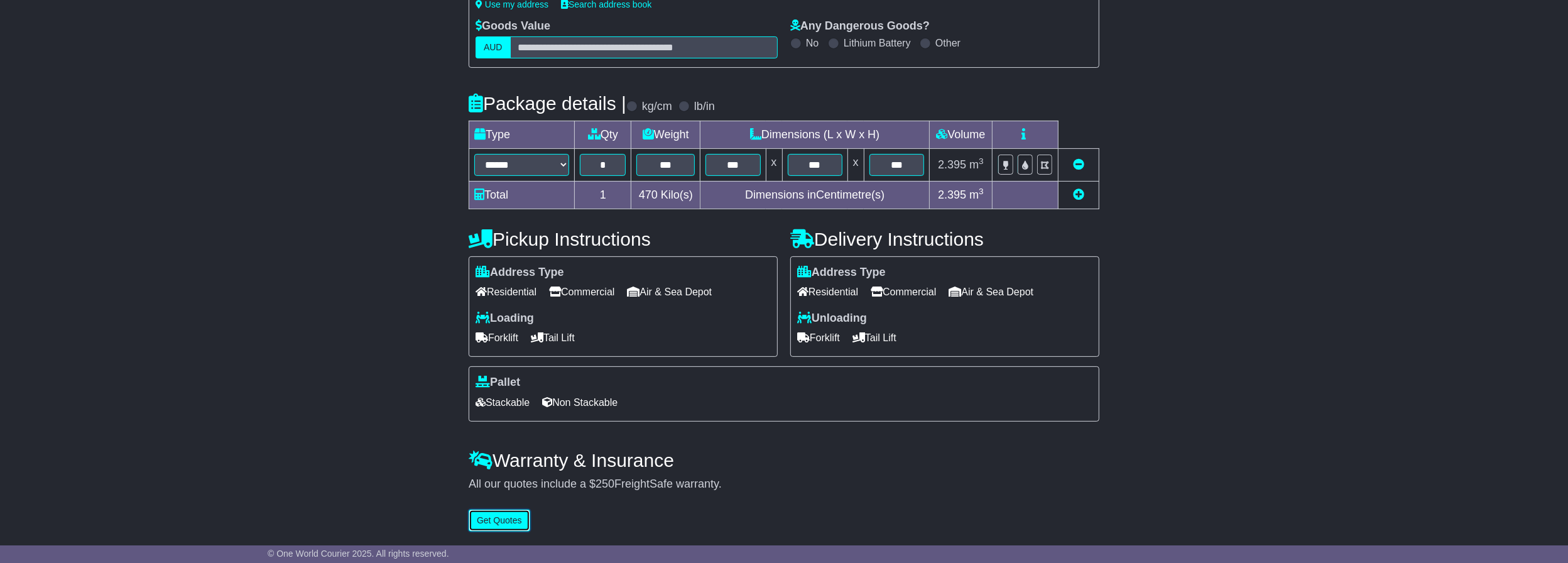 click on "Get Quotes" at bounding box center (499, 520) 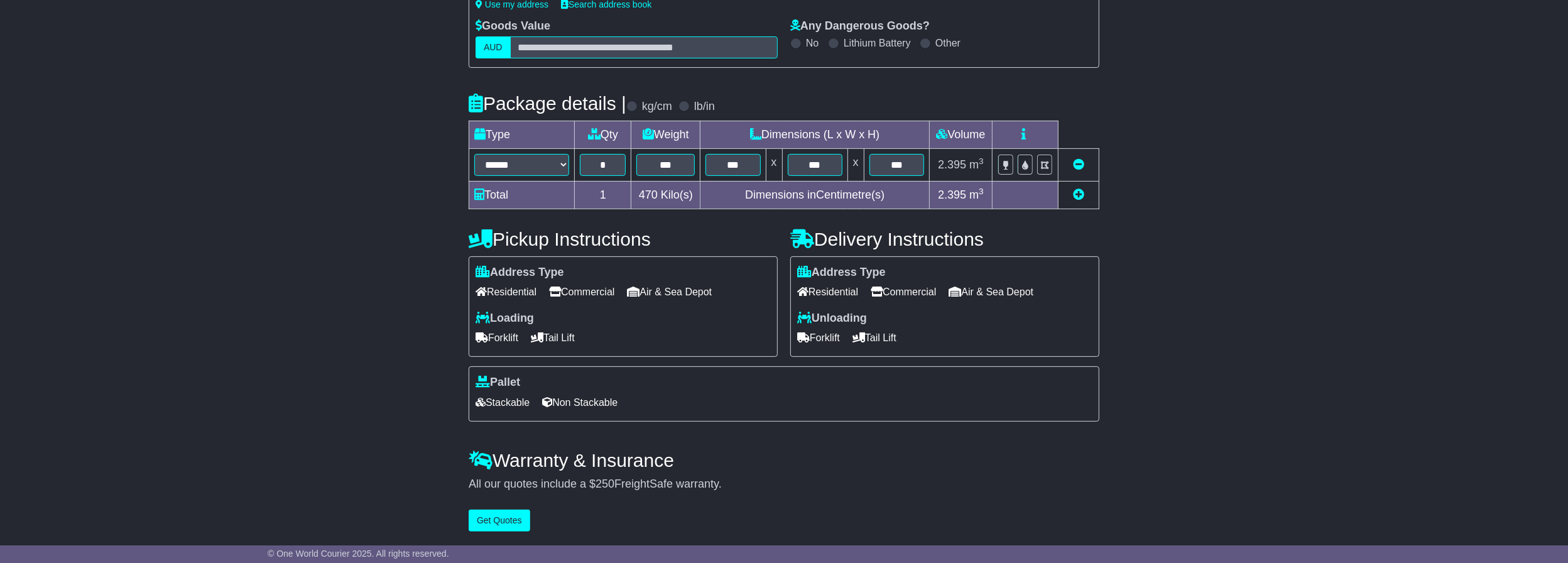 scroll, scrollTop: 0, scrollLeft: 0, axis: both 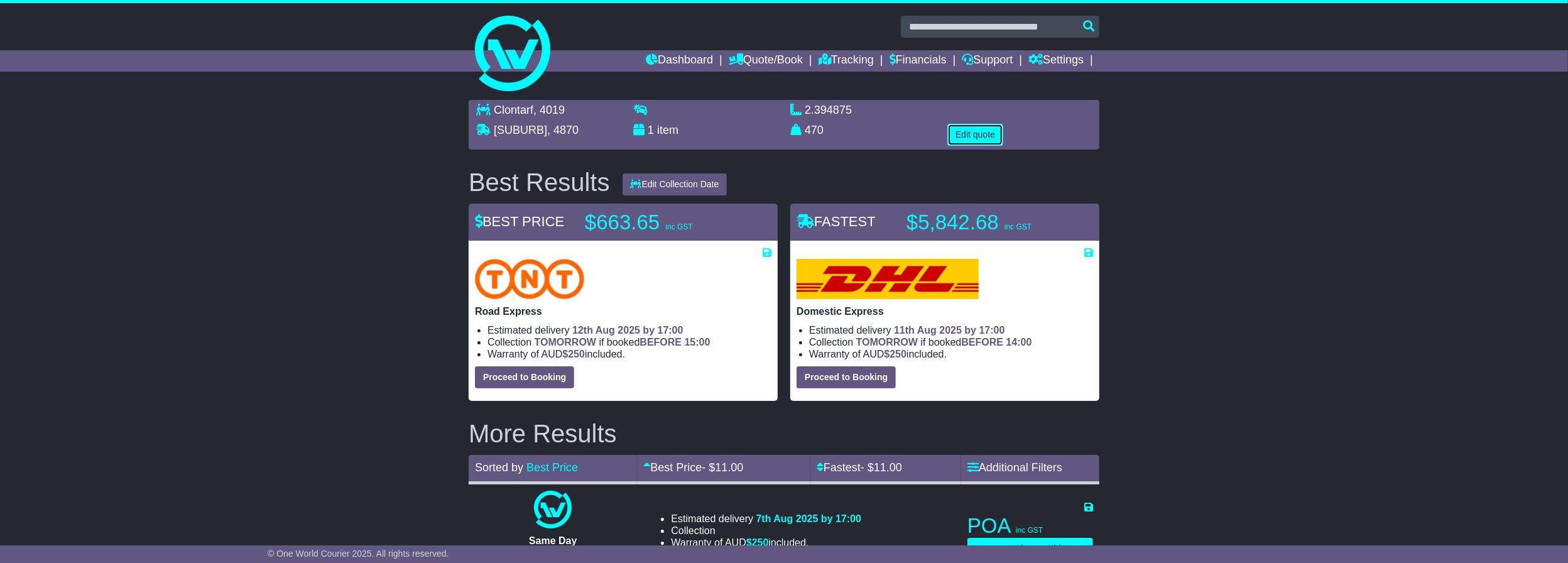 click on "Edit quote" at bounding box center [975, 134] 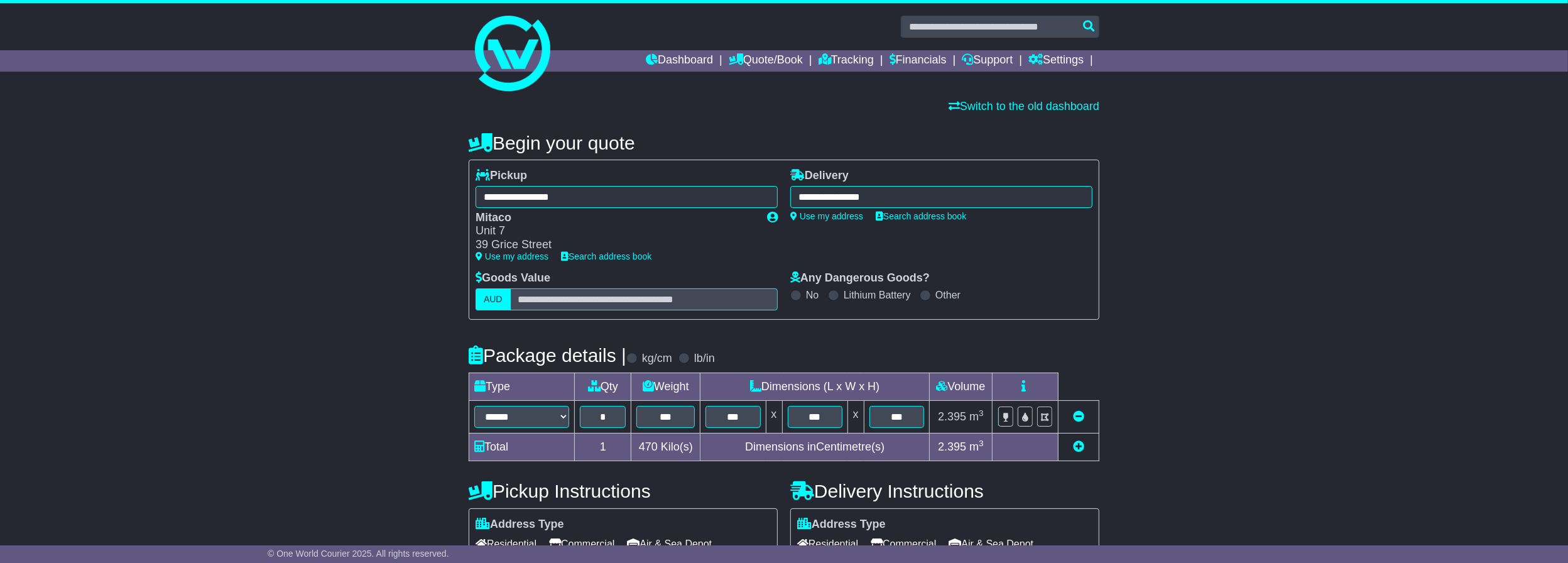 click at bounding box center [1079, 446] 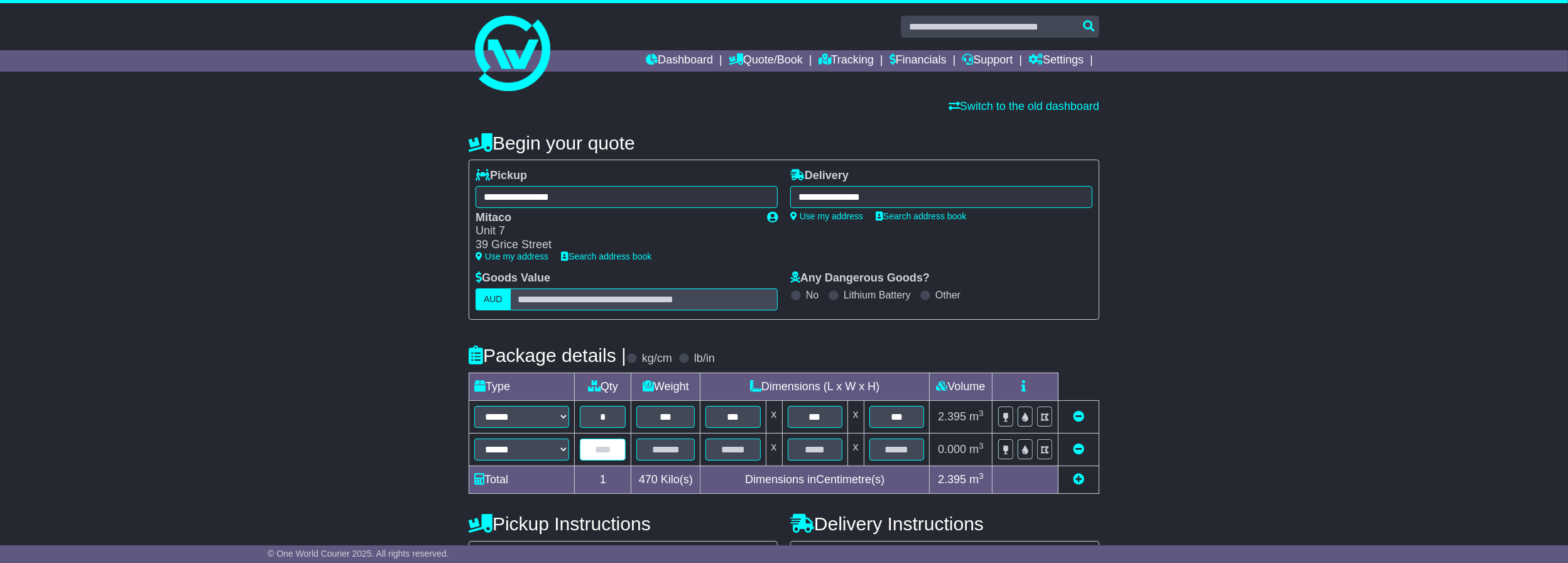 click at bounding box center (602, 449) 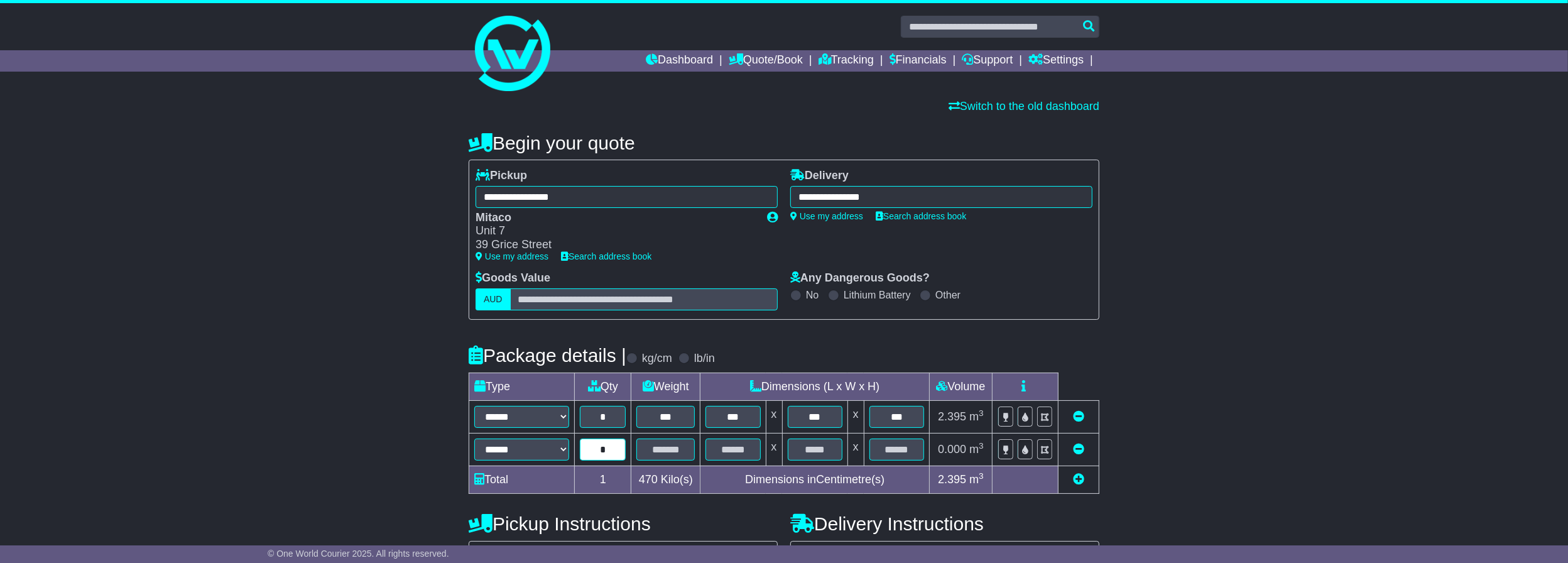 type on "*" 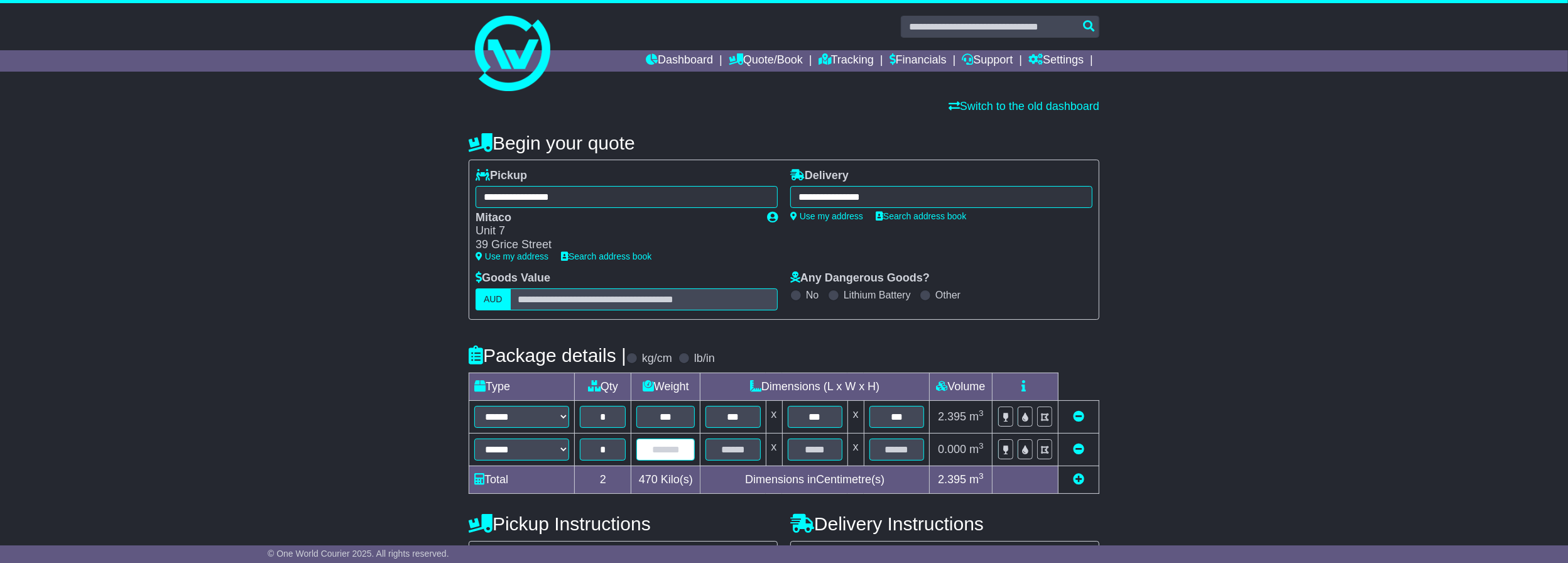 click at bounding box center [665, 449] 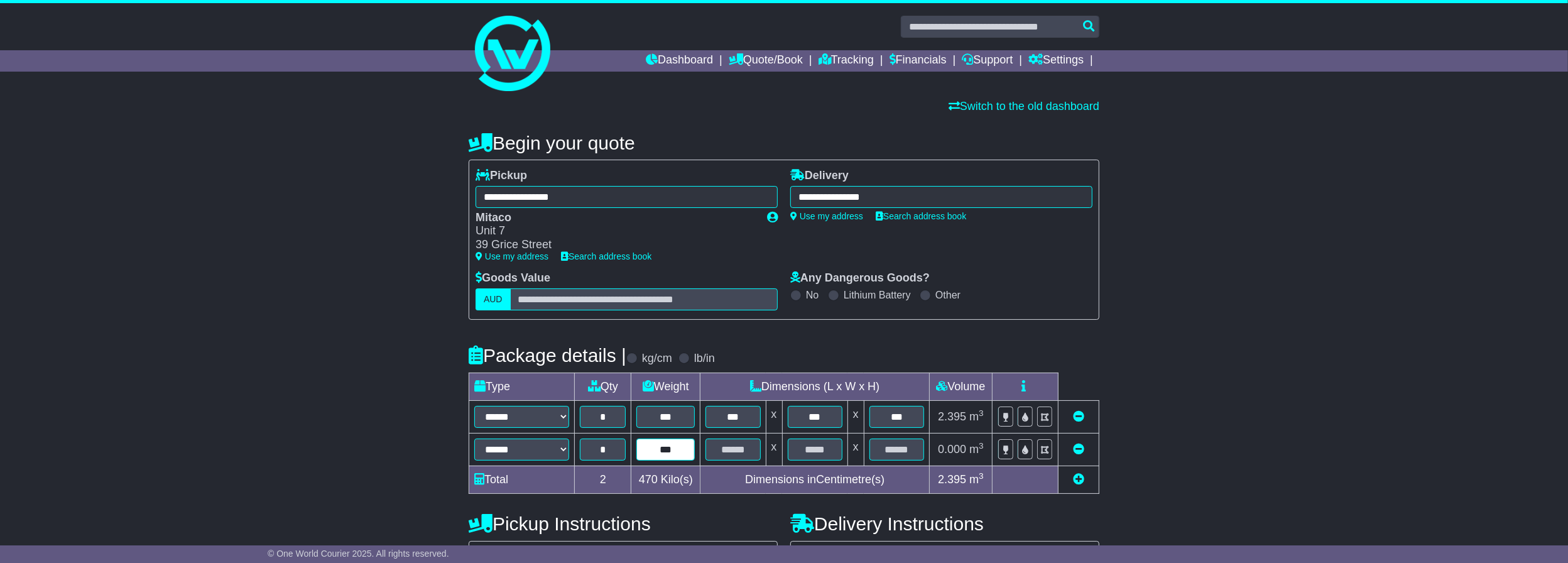 type on "***" 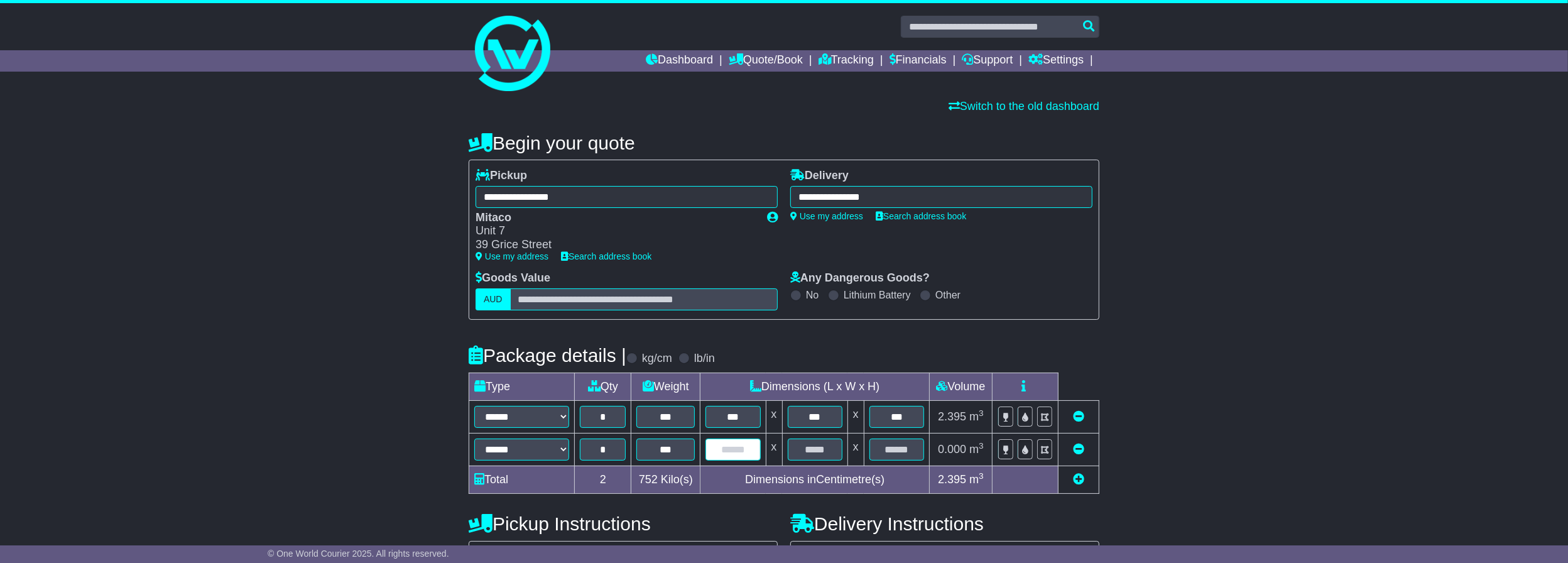 click at bounding box center [732, 449] 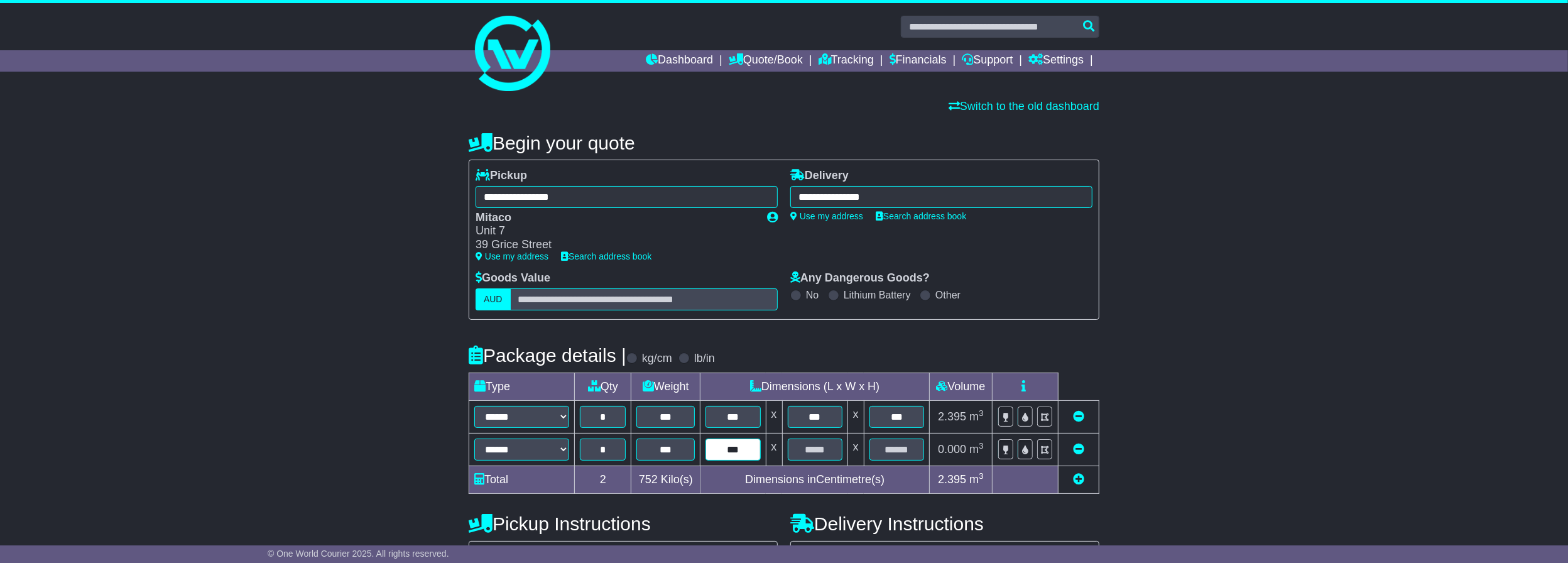 type on "***" 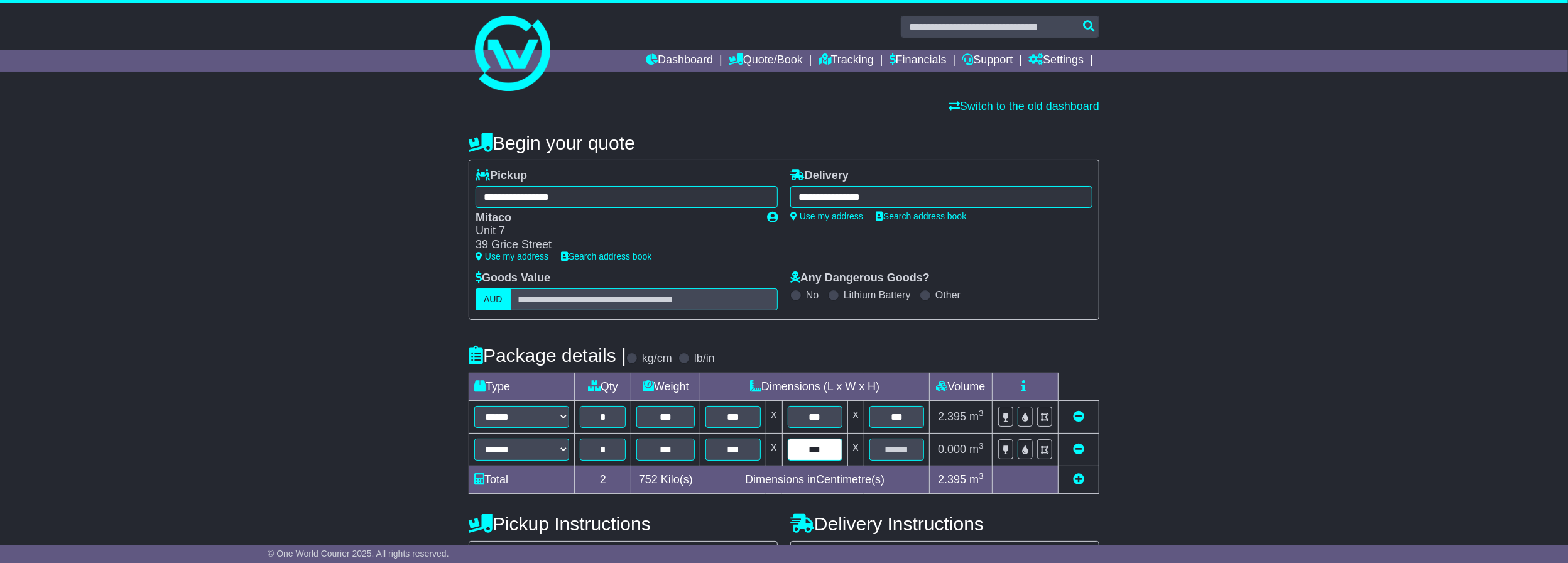 type on "***" 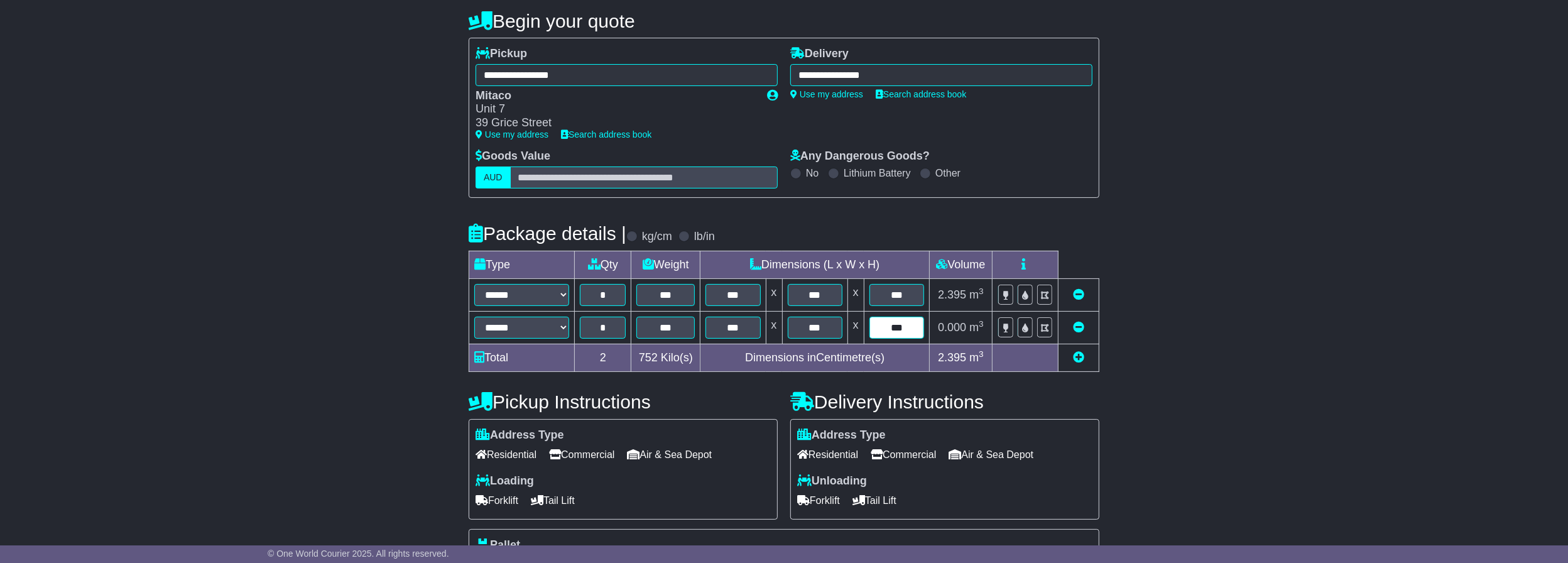 scroll, scrollTop: 284, scrollLeft: 0, axis: vertical 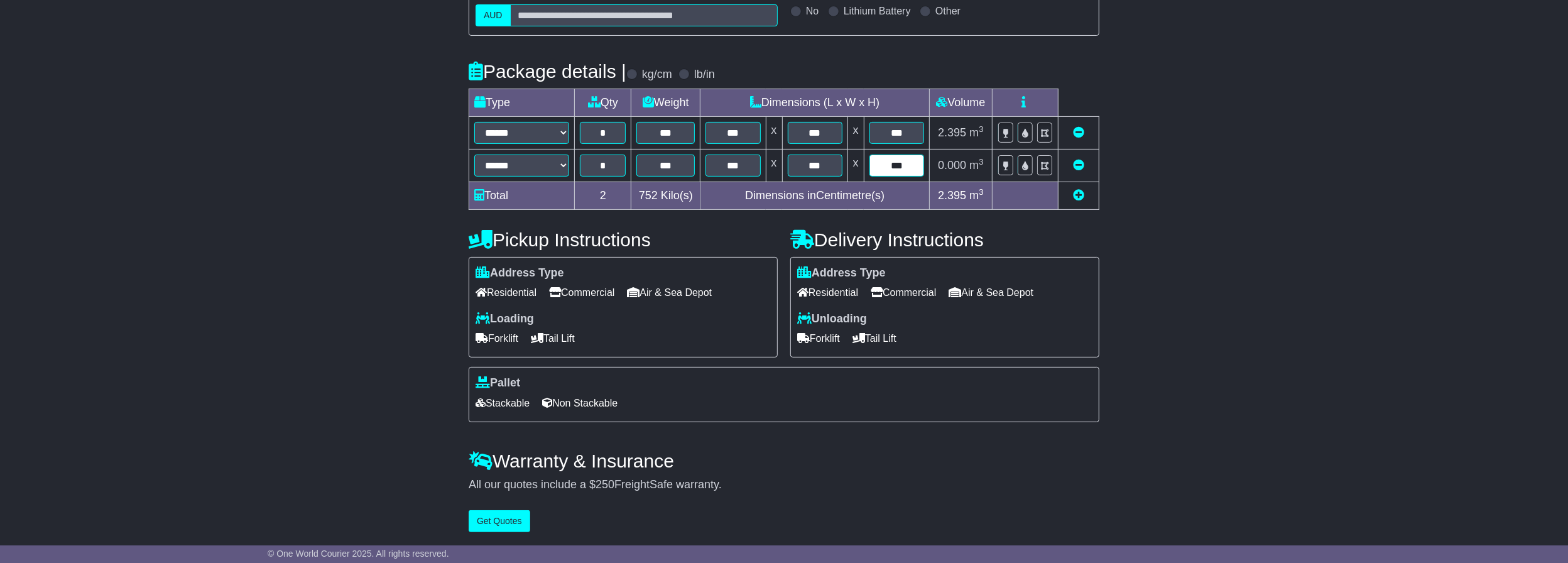 type on "***" 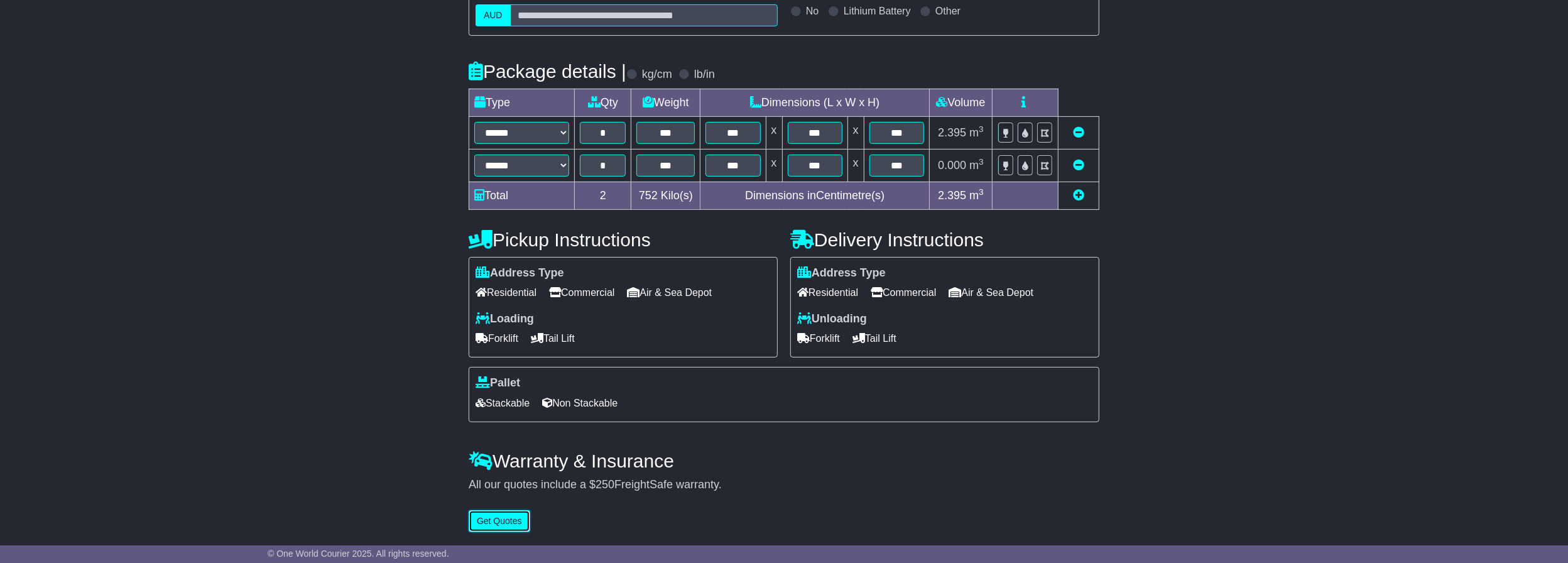 click on "Get Quotes" at bounding box center [499, 521] 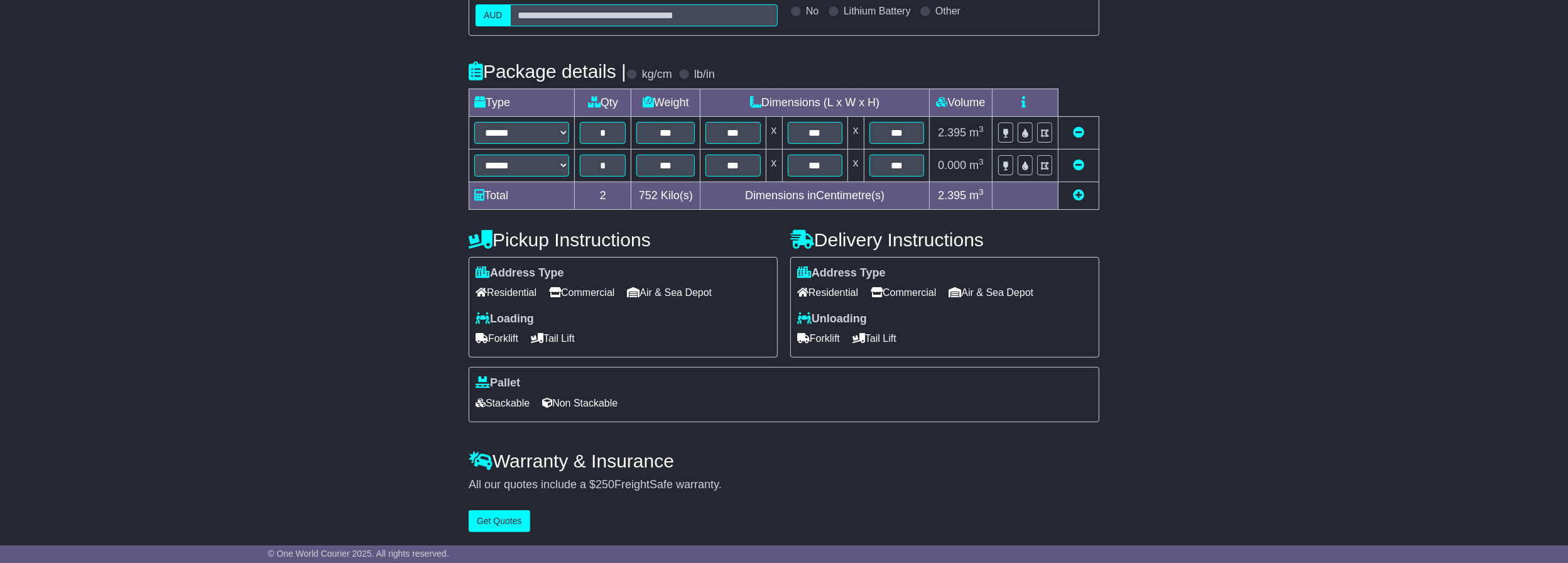 scroll, scrollTop: 0, scrollLeft: 0, axis: both 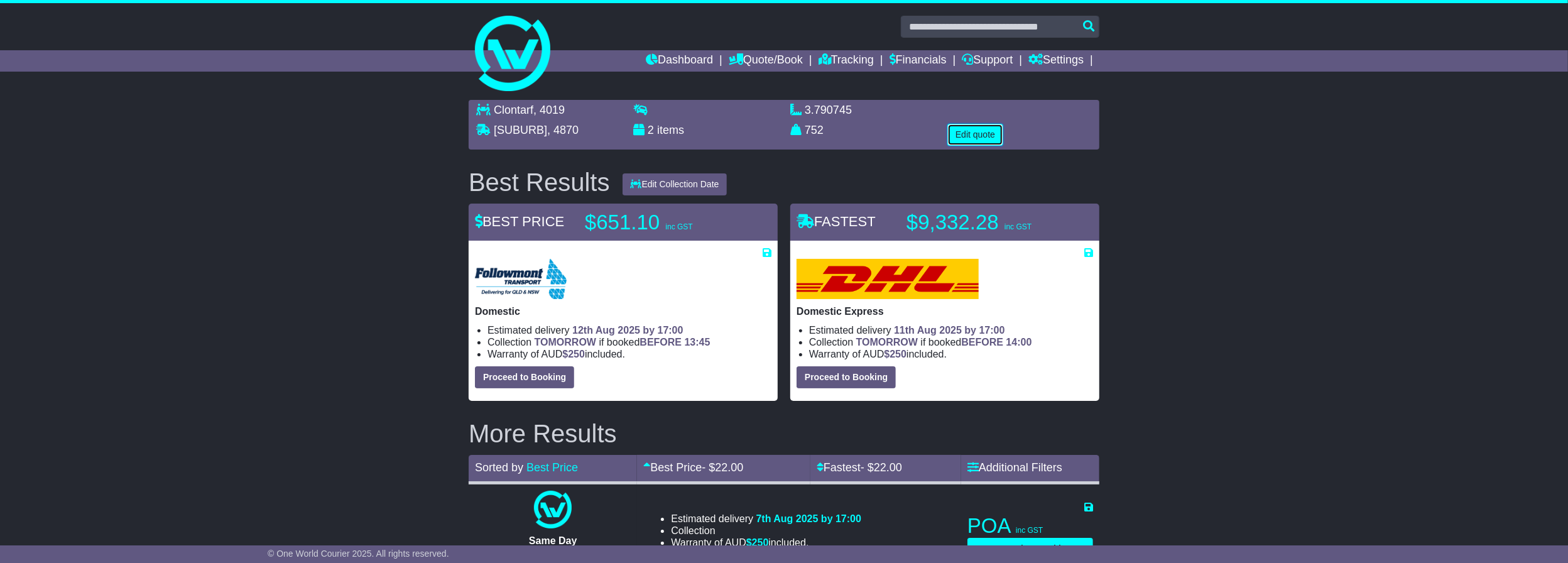 click on "Edit quote" at bounding box center (975, 134) 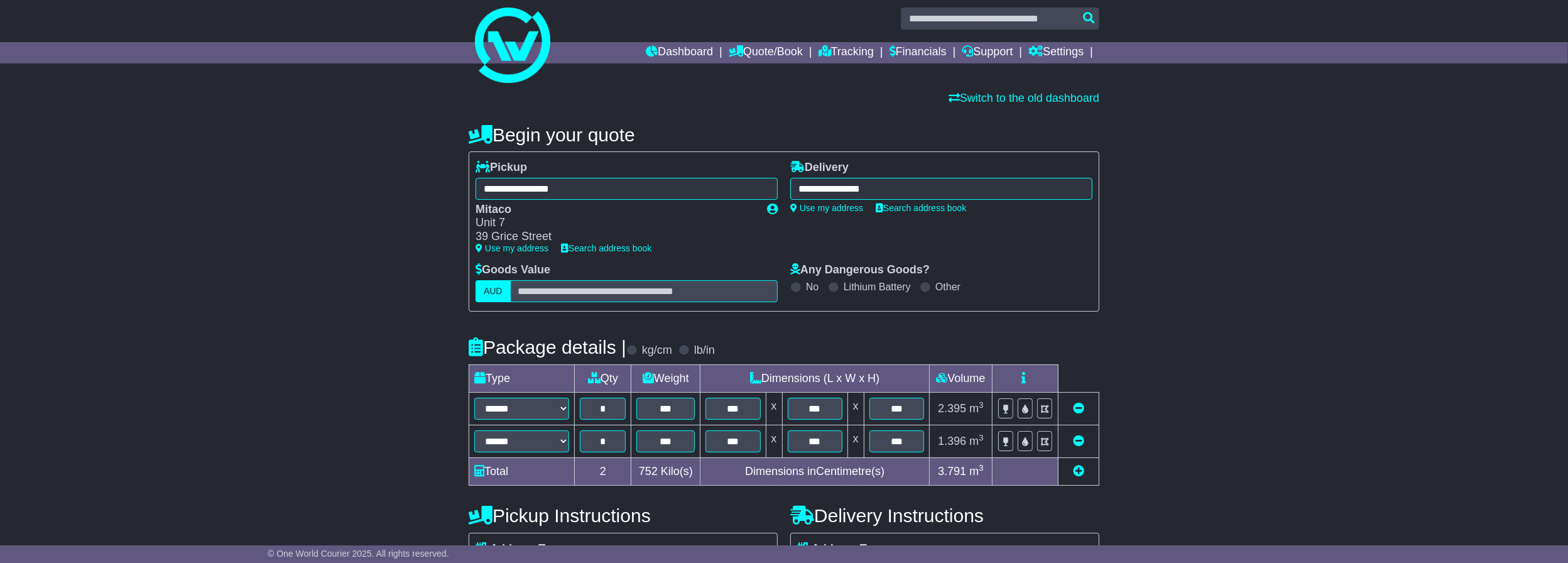 scroll, scrollTop: 0, scrollLeft: 0, axis: both 